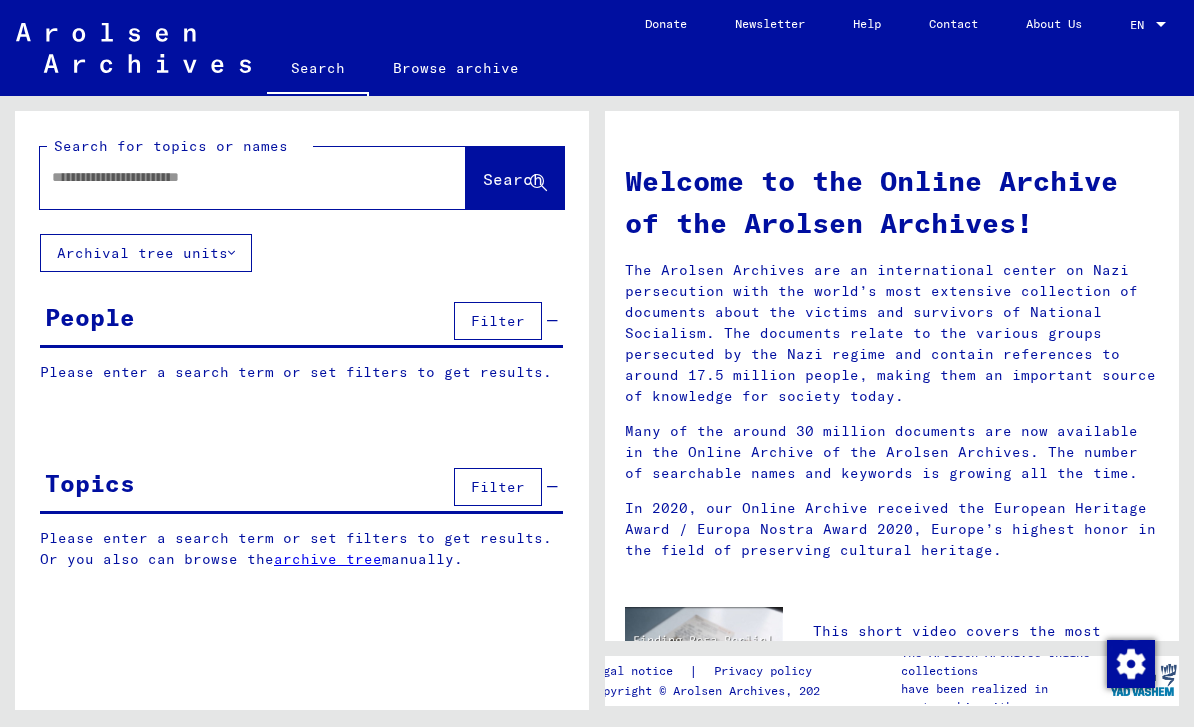 scroll, scrollTop: 0, scrollLeft: 0, axis: both 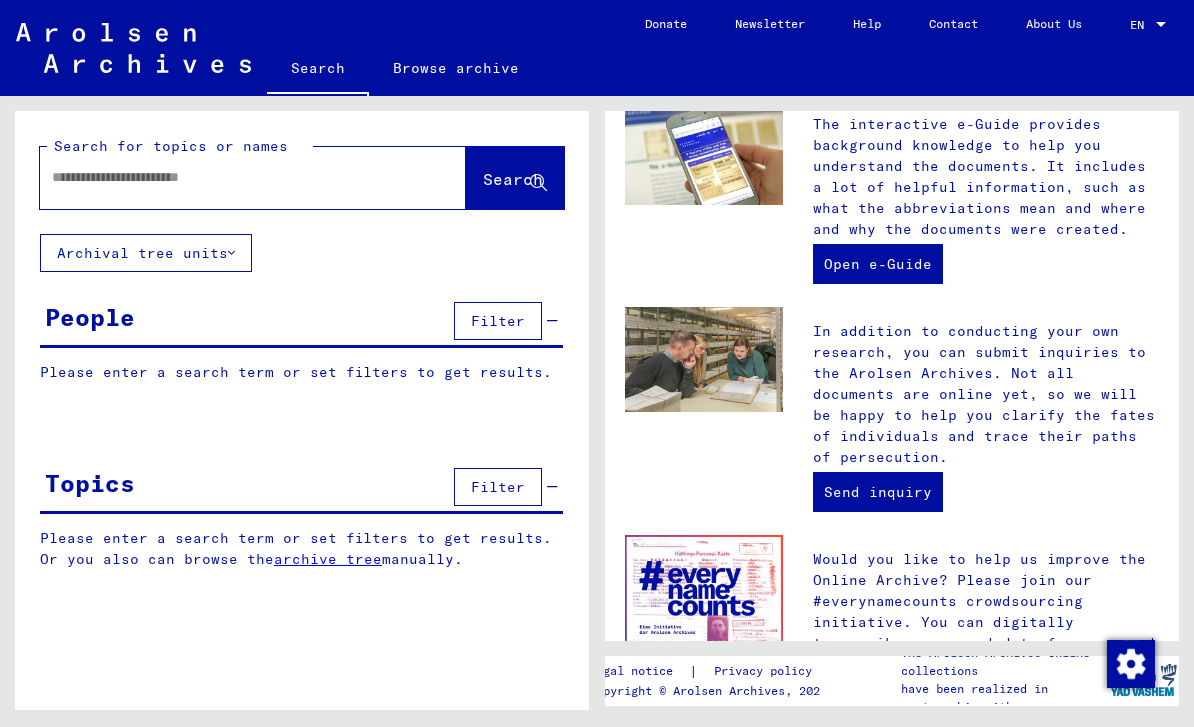 click at bounding box center (229, 177) 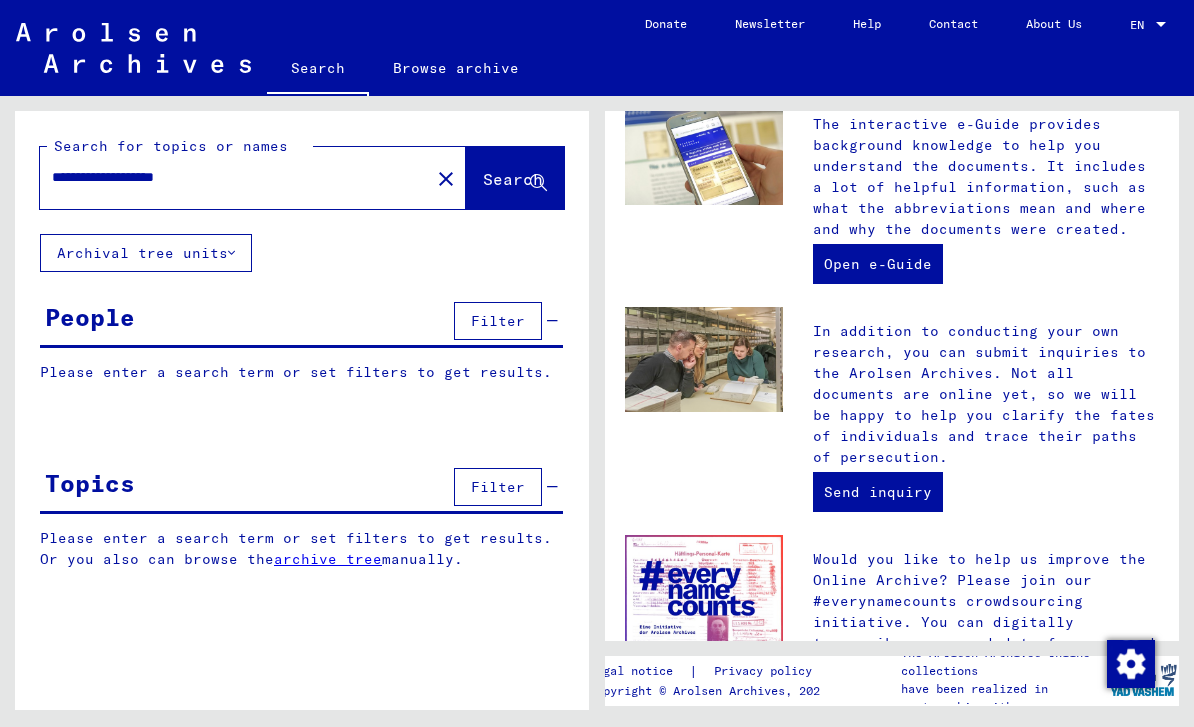 type on "**********" 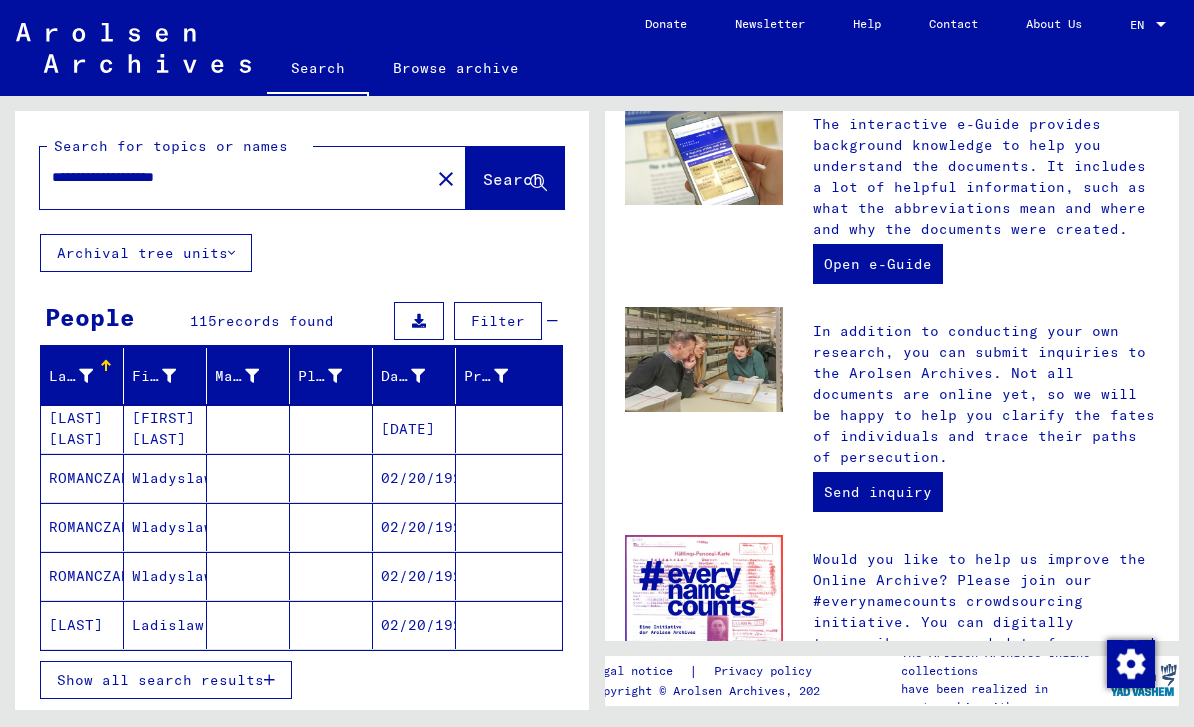 click at bounding box center [269, 680] 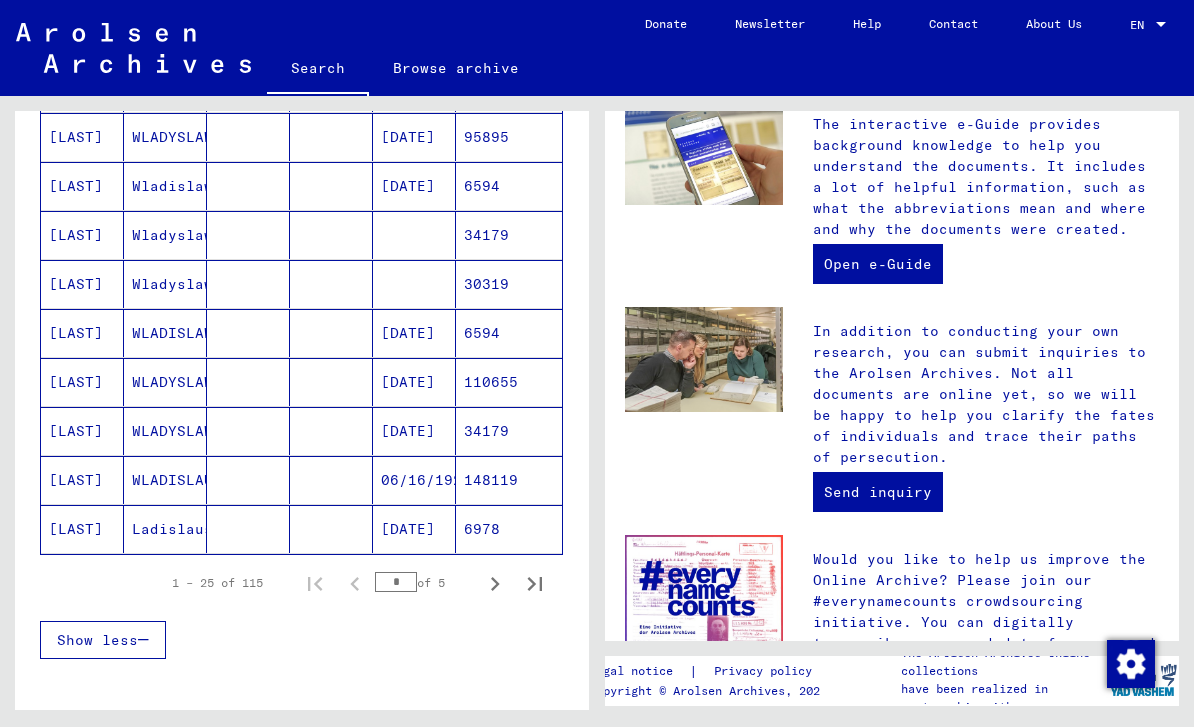 scroll, scrollTop: 1086, scrollLeft: 0, axis: vertical 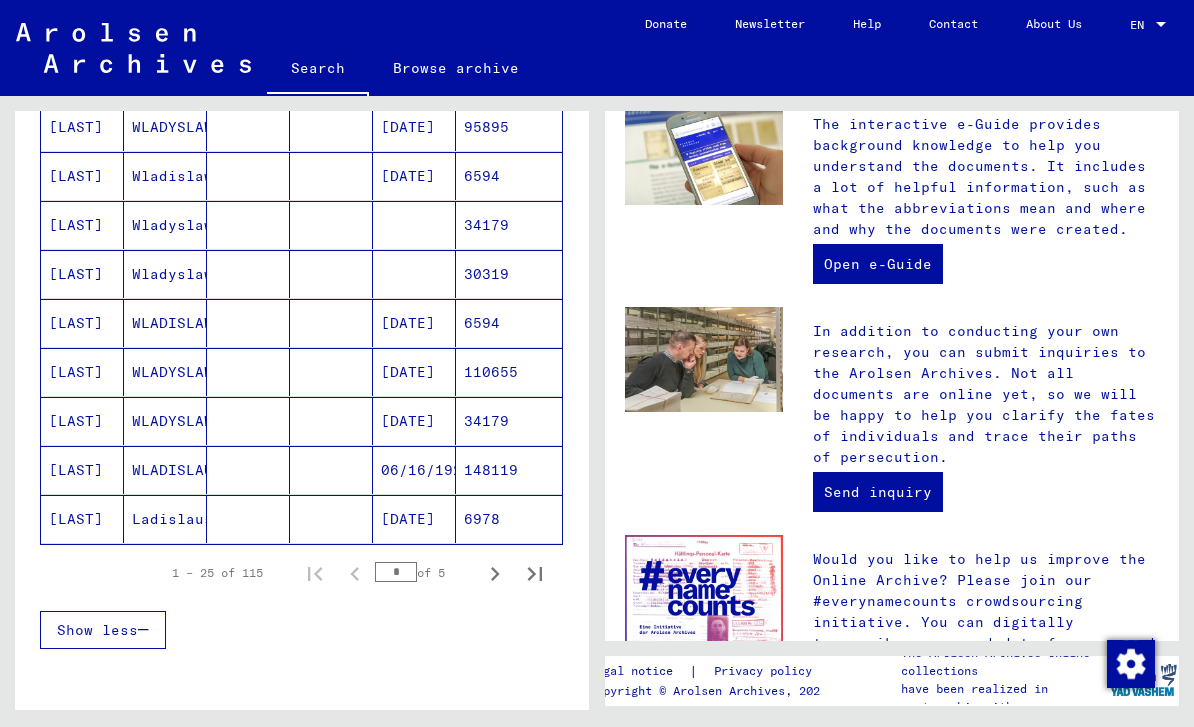 click on "[LAST]" at bounding box center [82, 421] 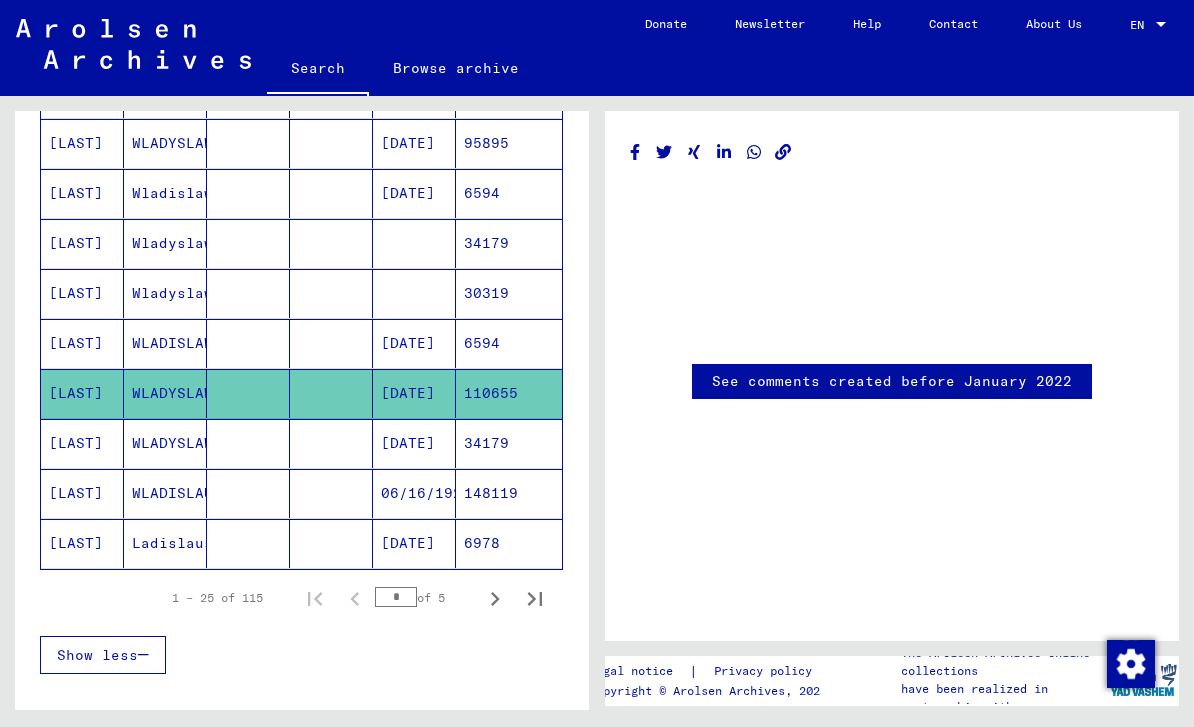 scroll, scrollTop: 0, scrollLeft: 0, axis: both 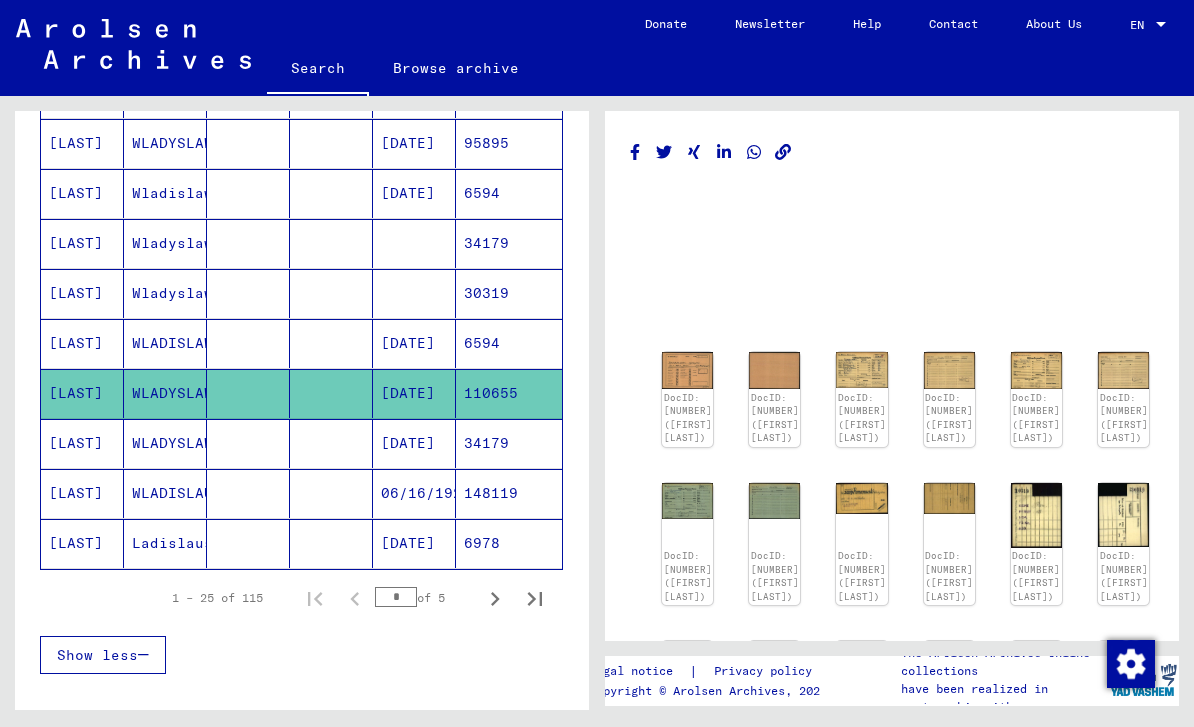 click on "DocID: [NUMBER] ([FIRST] [LAST])" 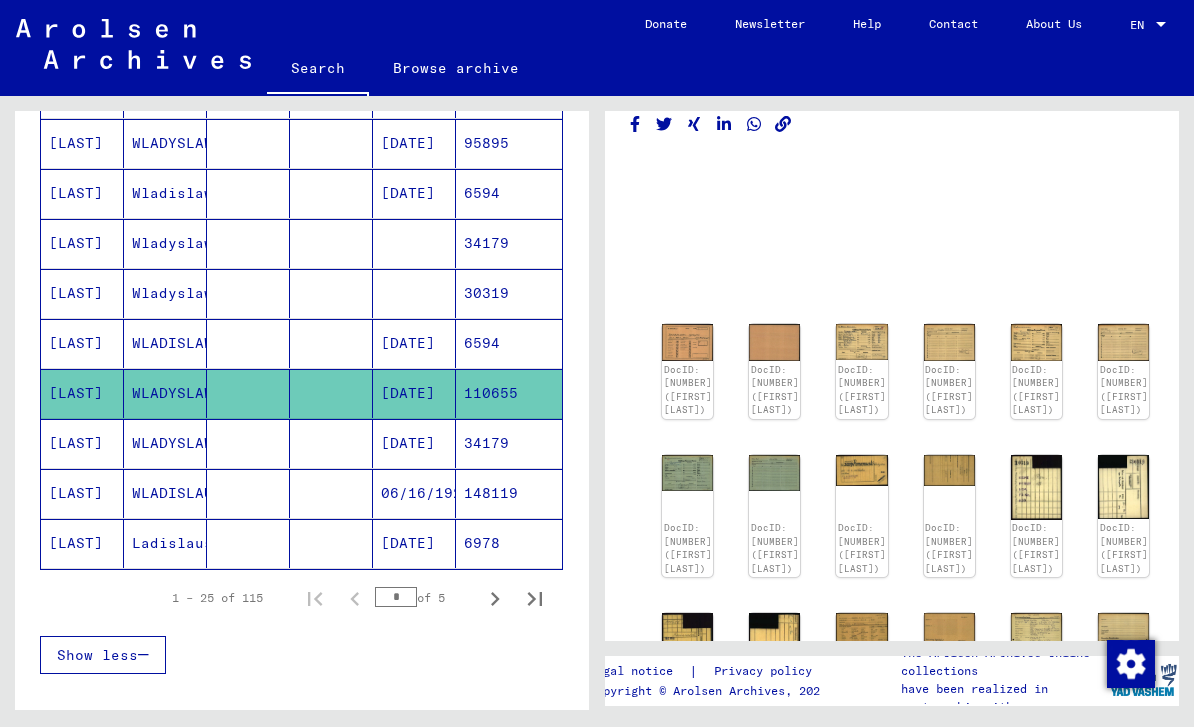 scroll, scrollTop: 28, scrollLeft: 28, axis: both 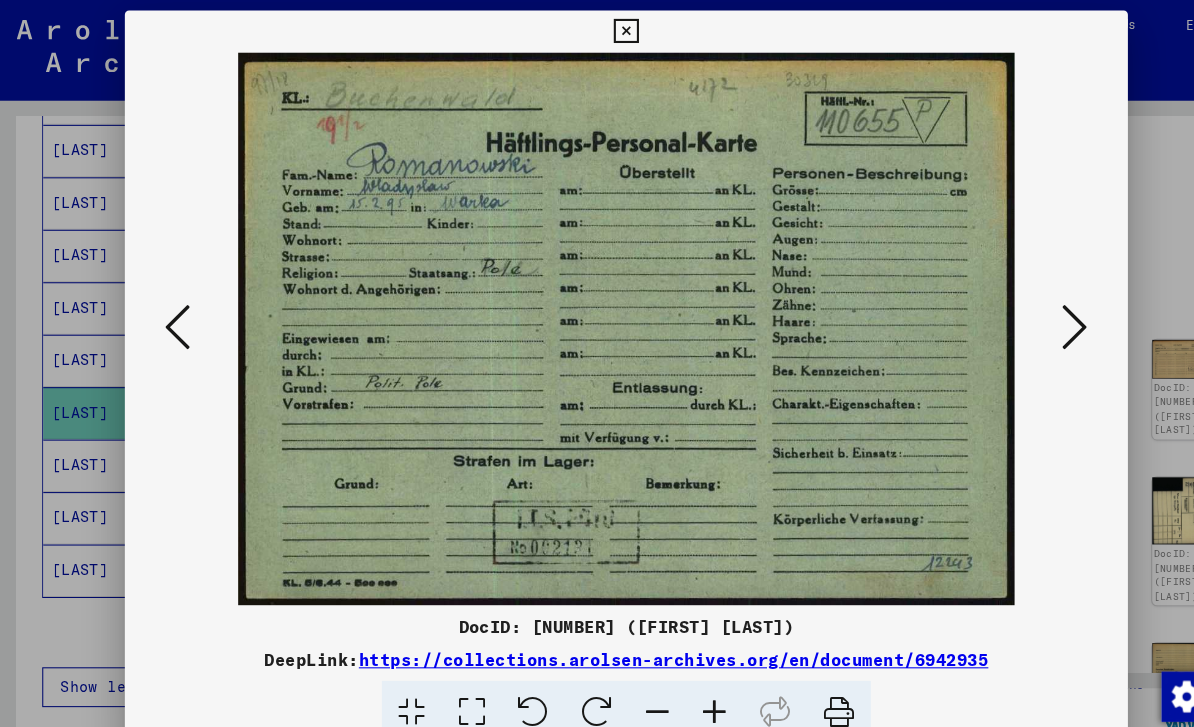 click at bounding box center [1025, 313] 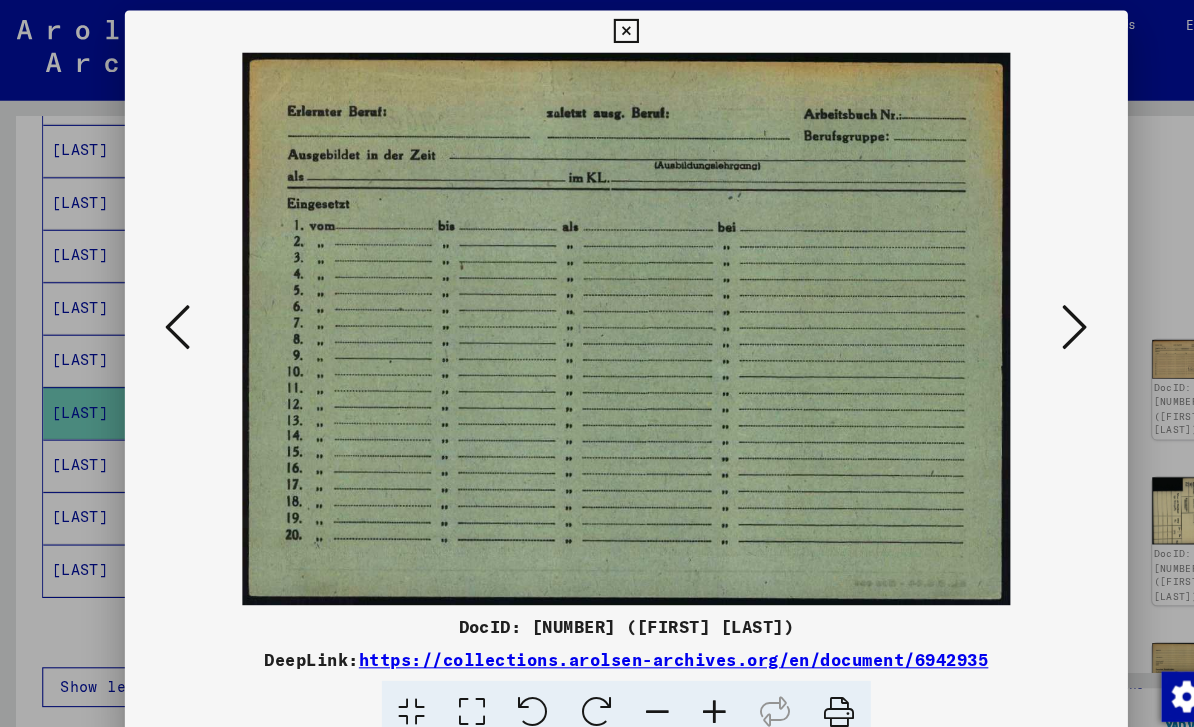 click at bounding box center [1025, 312] 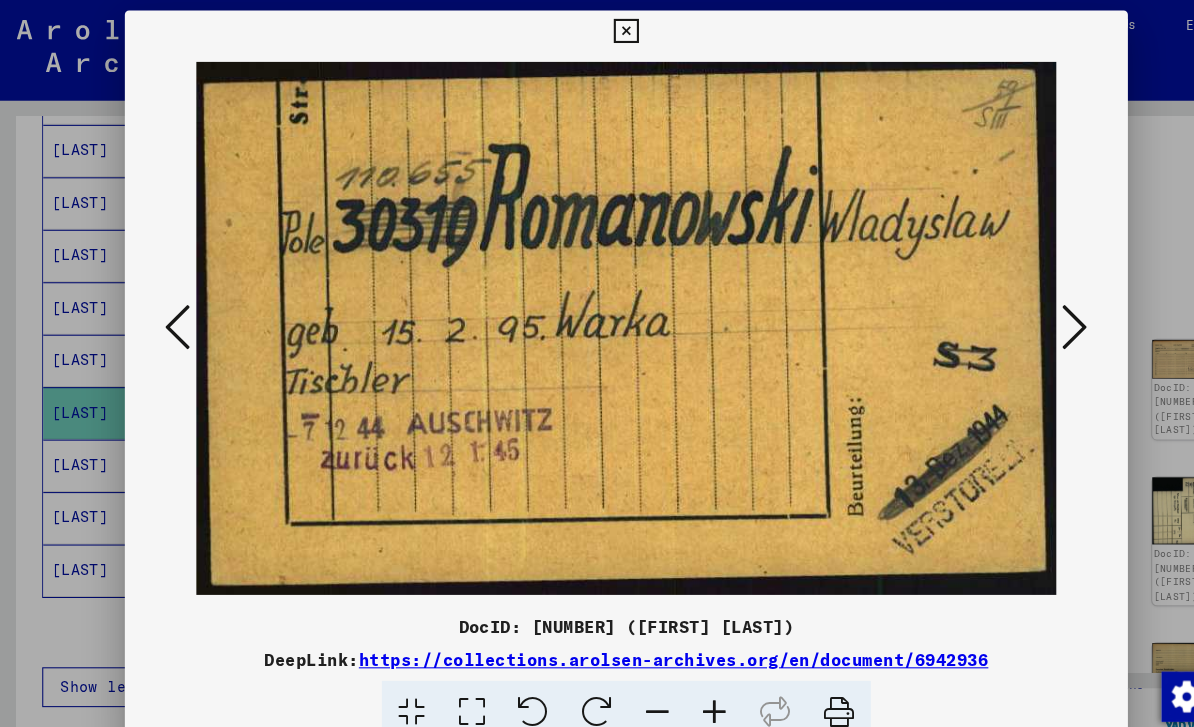 click at bounding box center [1025, 313] 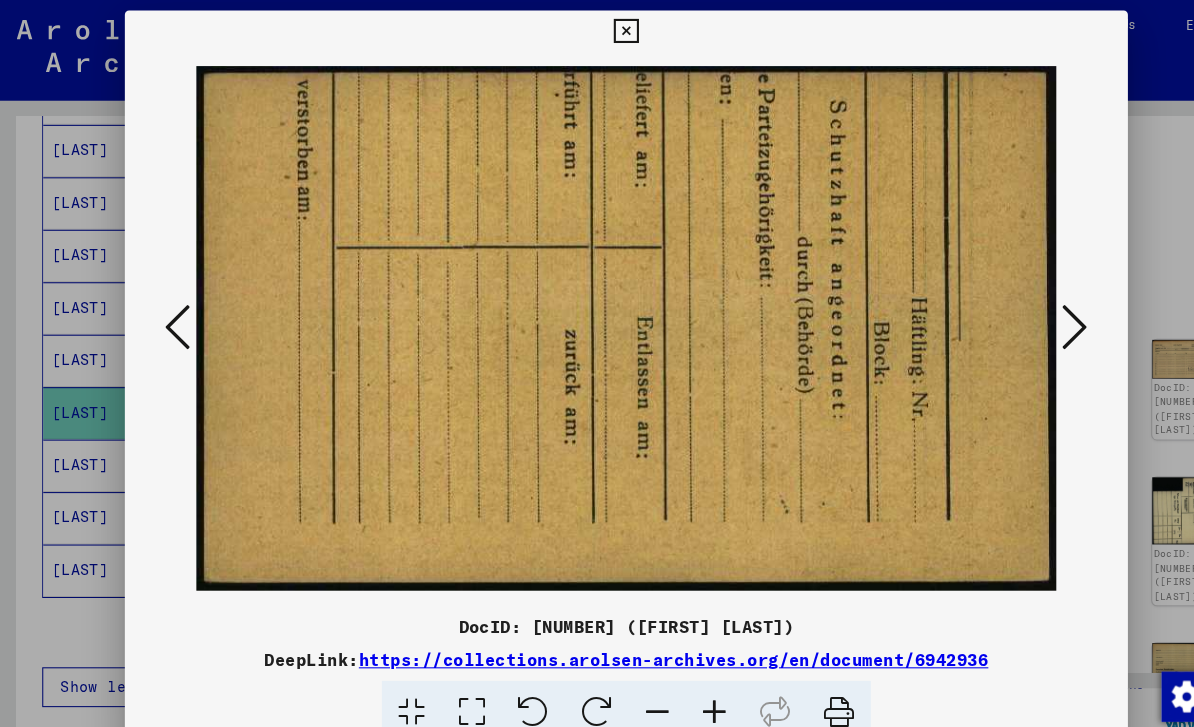 click at bounding box center (1025, 312) 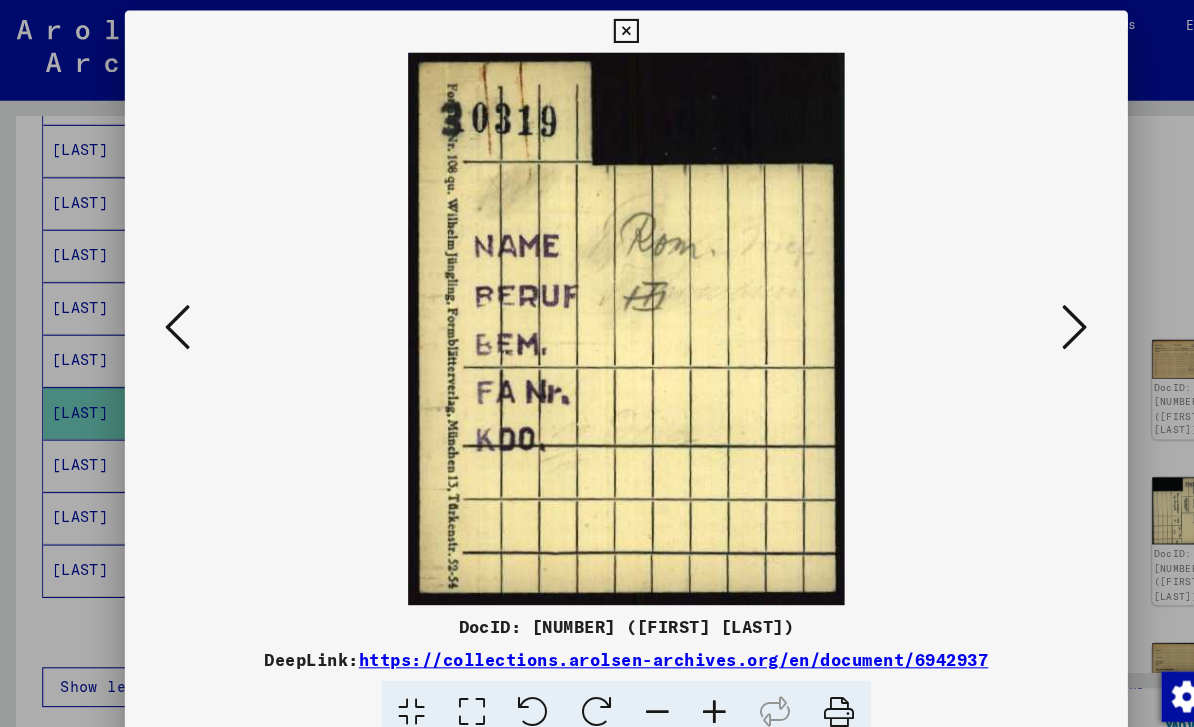 click at bounding box center (1025, 312) 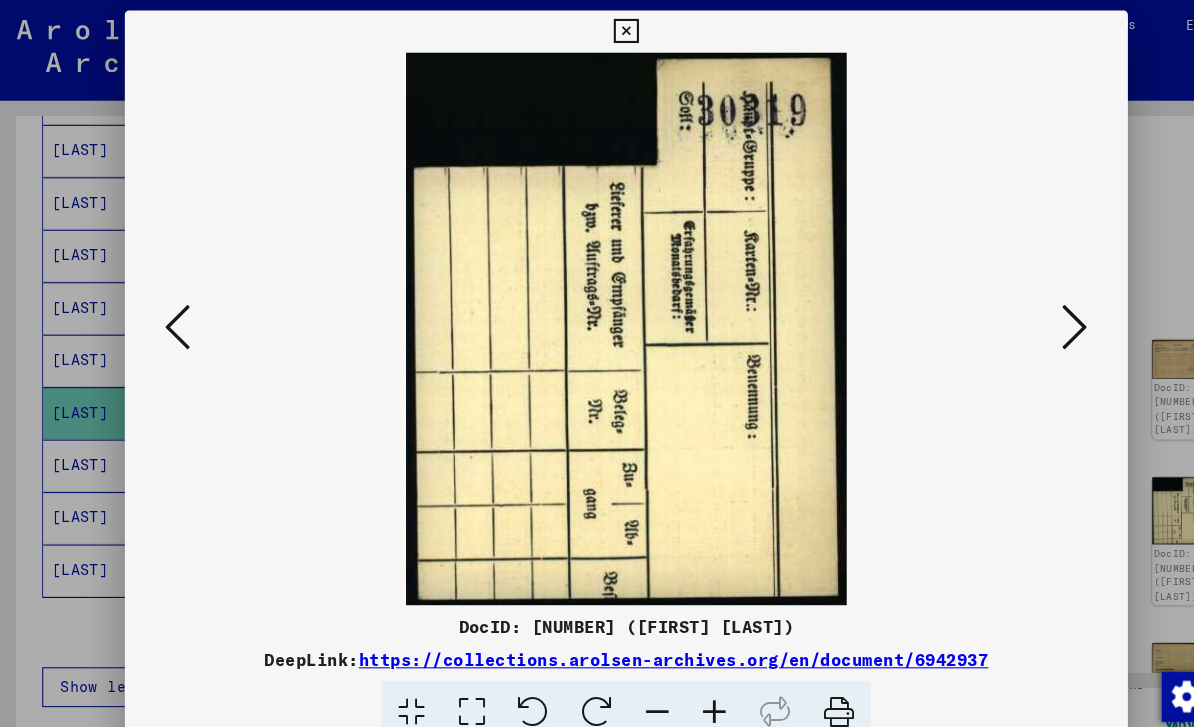 click at bounding box center [1025, 312] 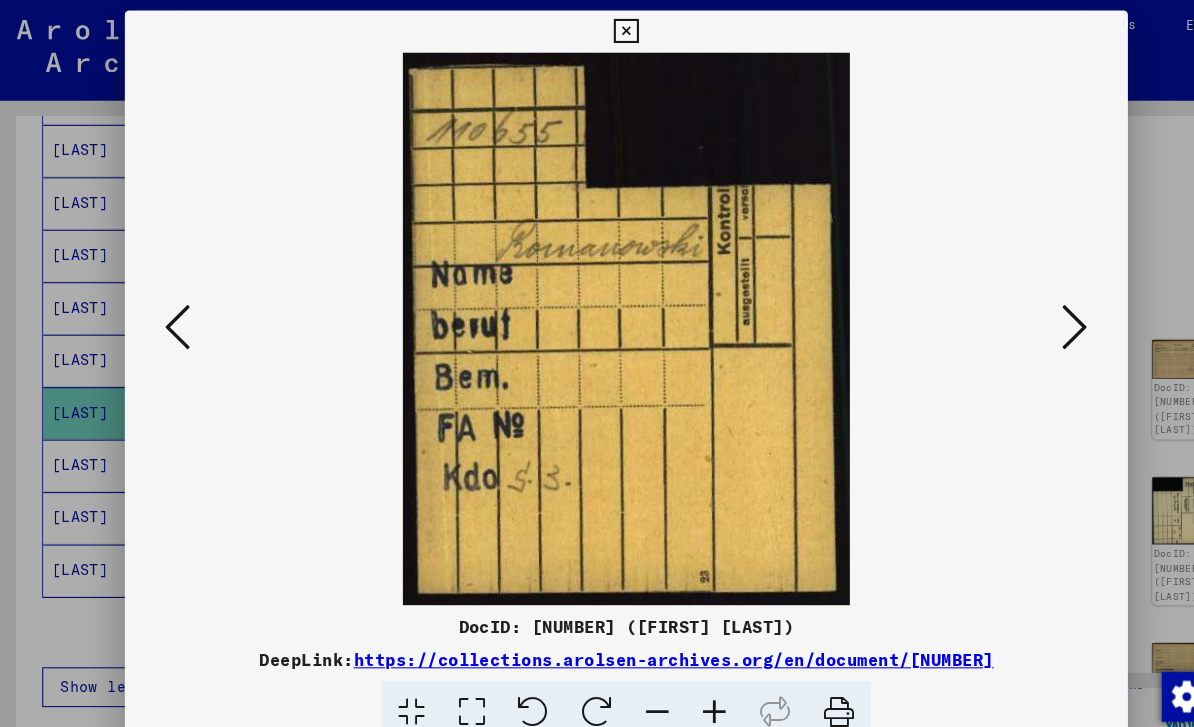 click at bounding box center [1025, 312] 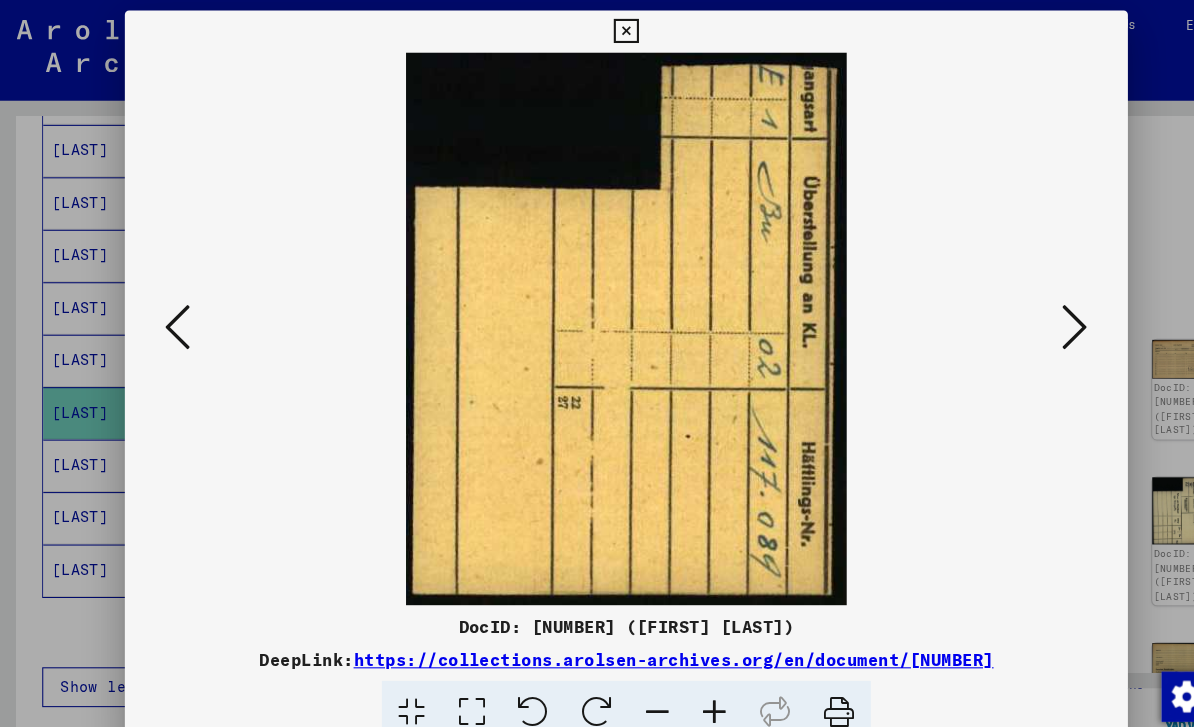 click at bounding box center [1025, 312] 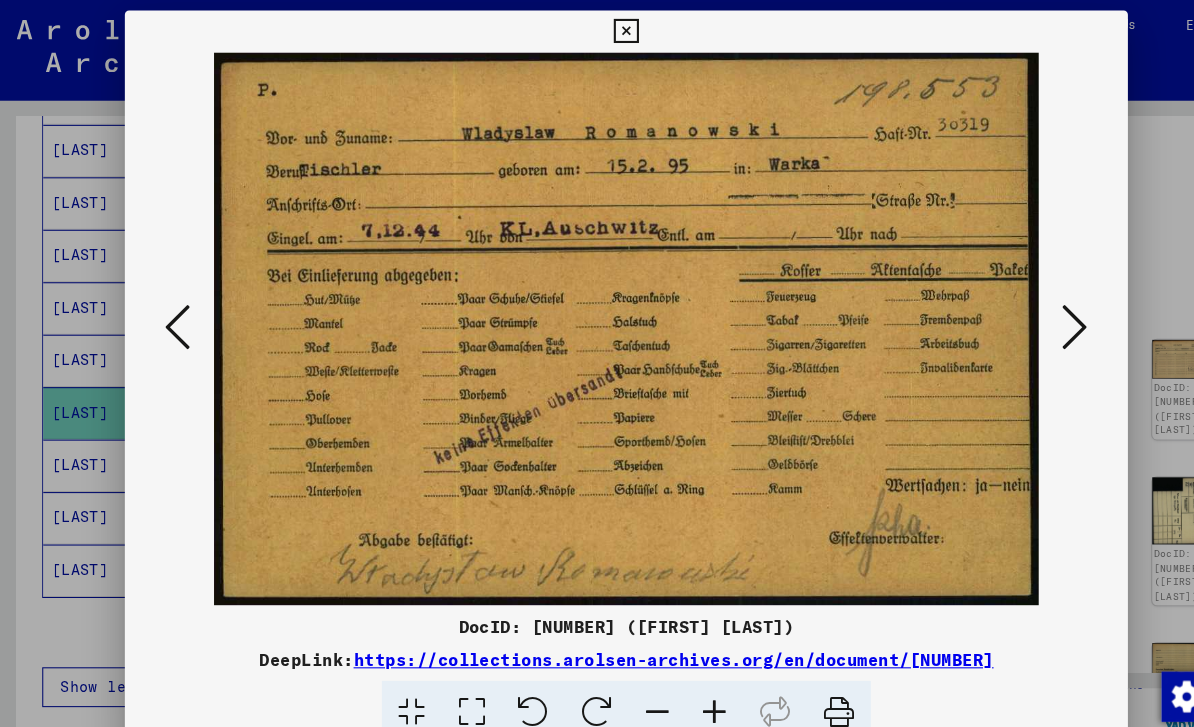 click at bounding box center [1025, 312] 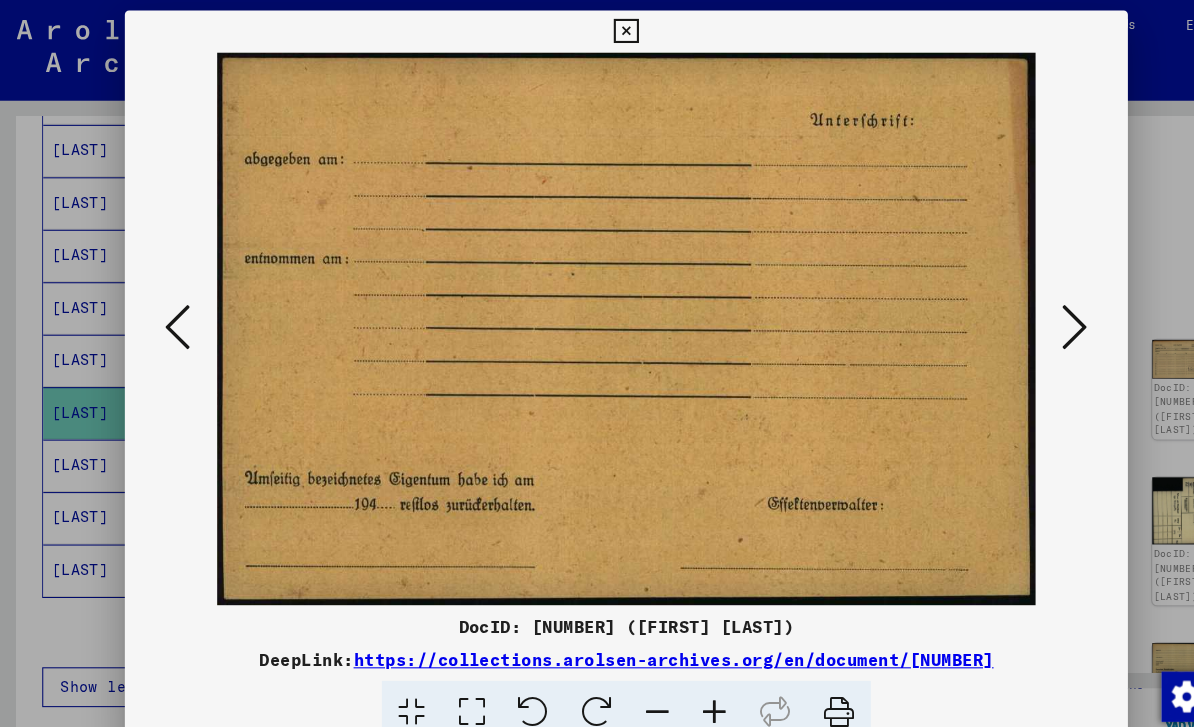 click at bounding box center [1025, 312] 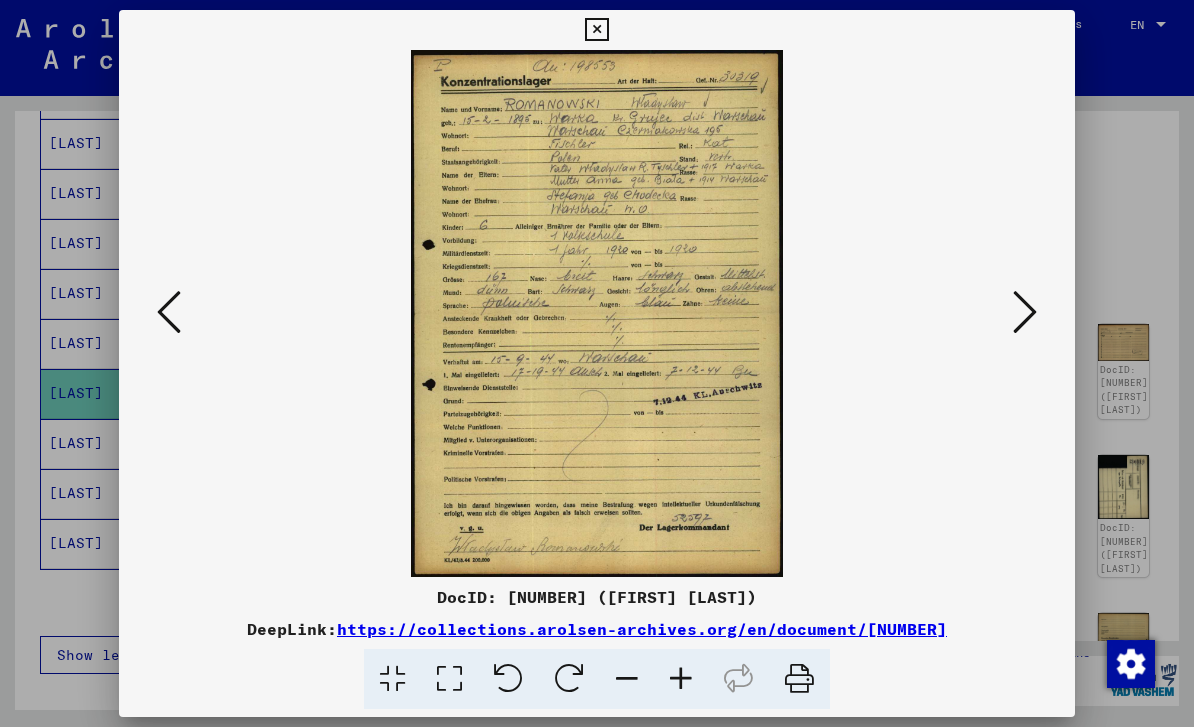 click at bounding box center [1025, 313] 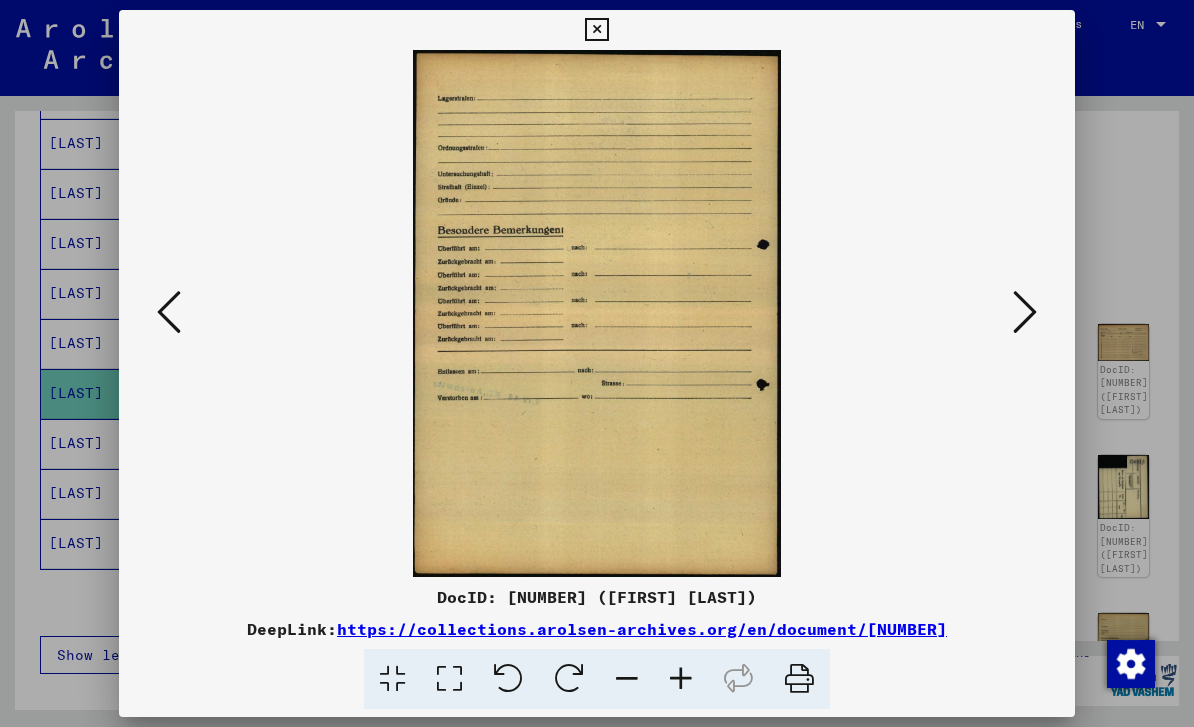 click at bounding box center [1025, 312] 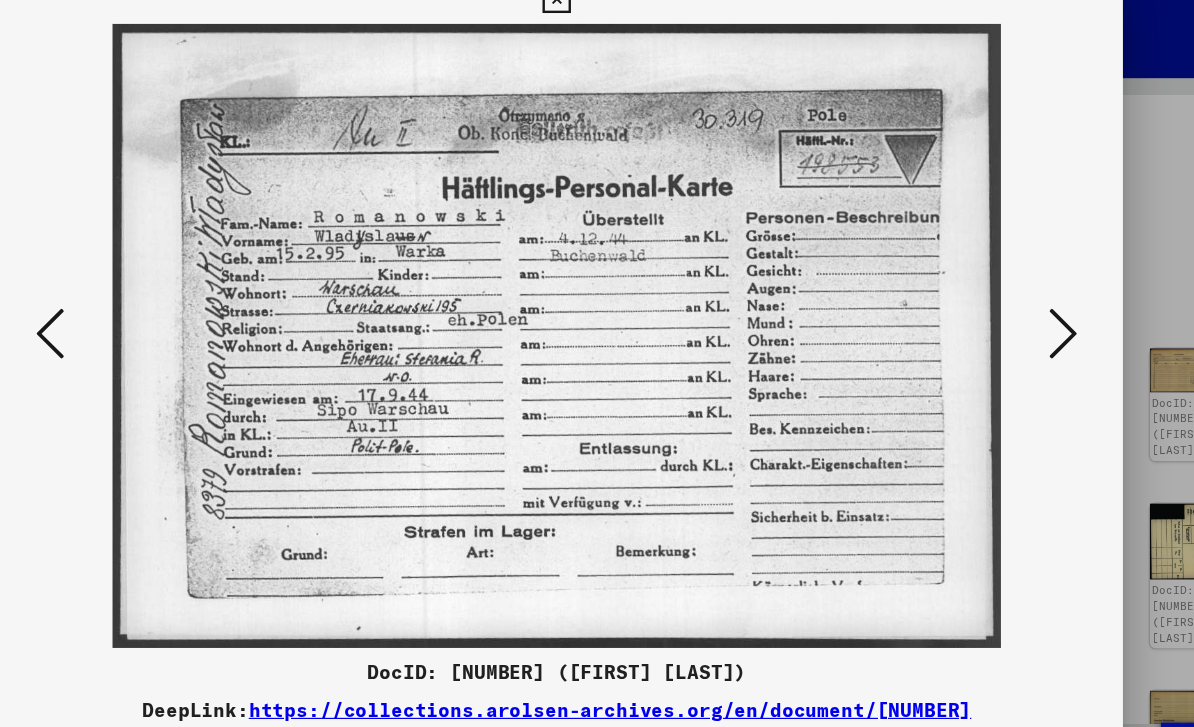 click at bounding box center (1025, 312) 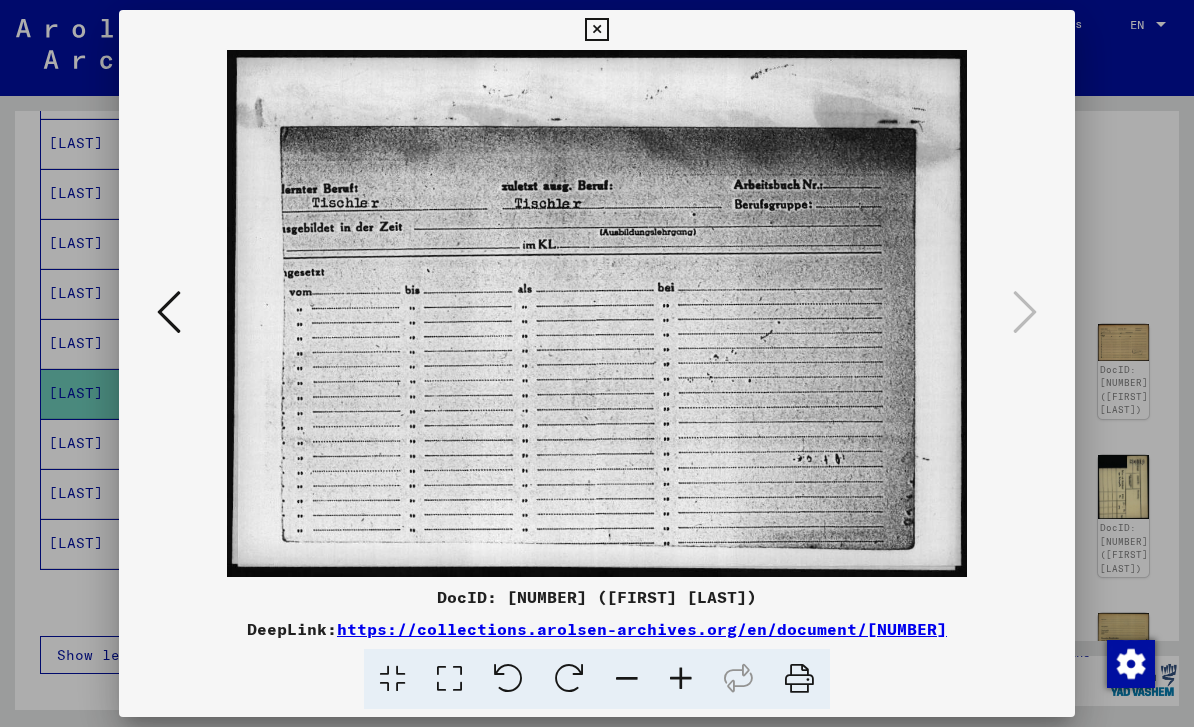 click at bounding box center [596, 30] 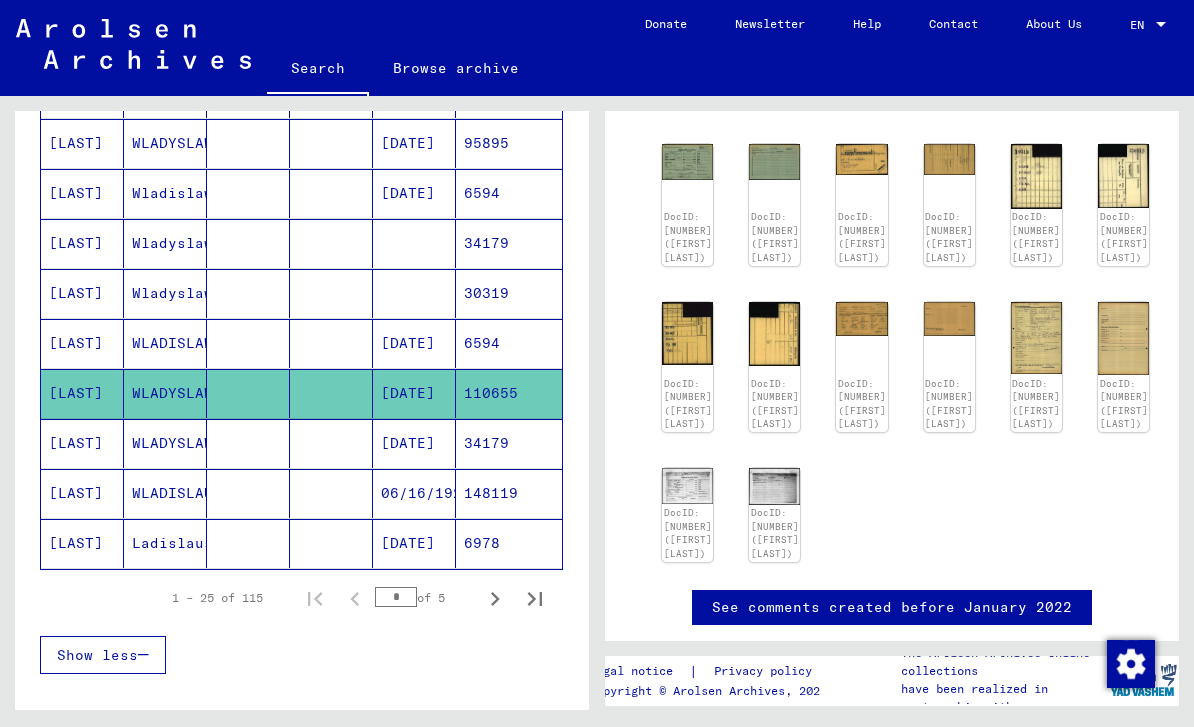 scroll, scrollTop: 336, scrollLeft: 44, axis: both 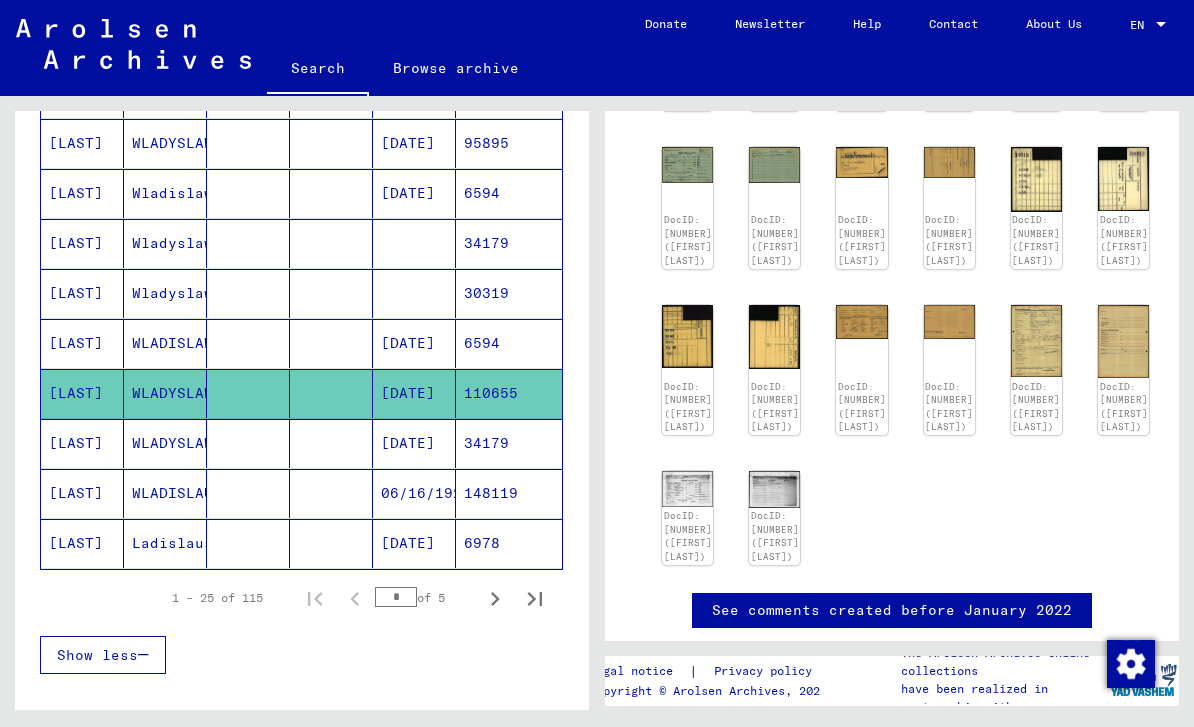 click on "DocID: [NUMBER] ([FIRST] [LAST])" 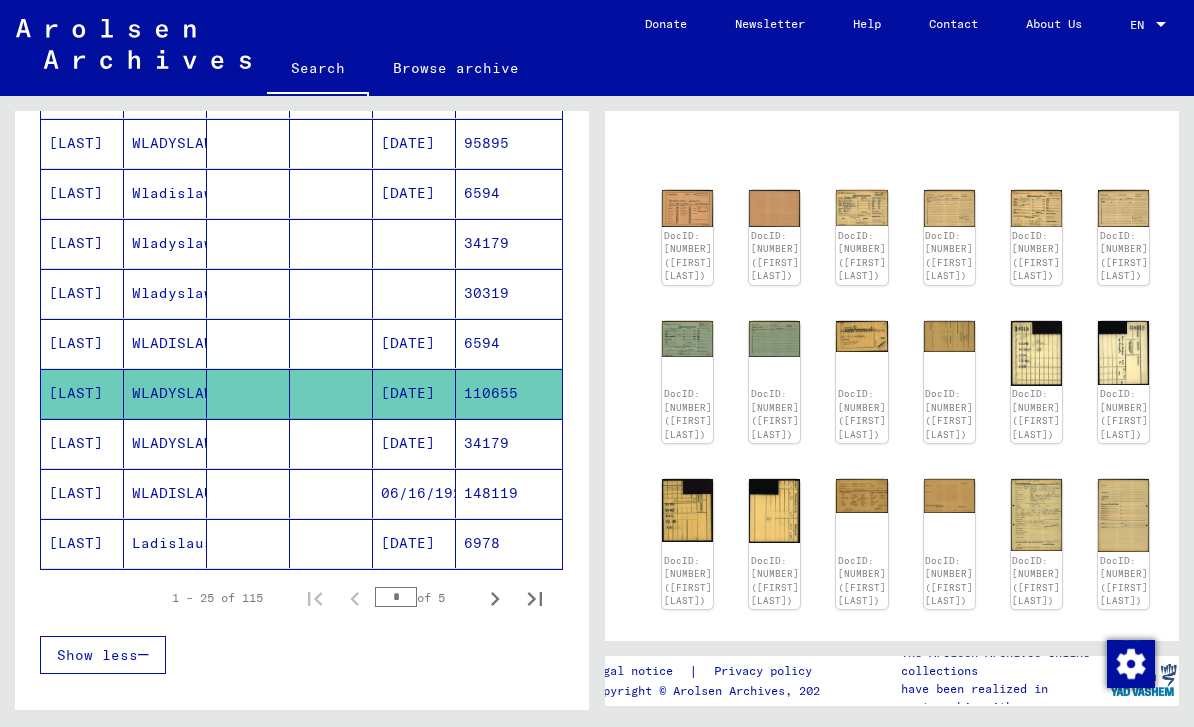 scroll, scrollTop: 163, scrollLeft: 29, axis: both 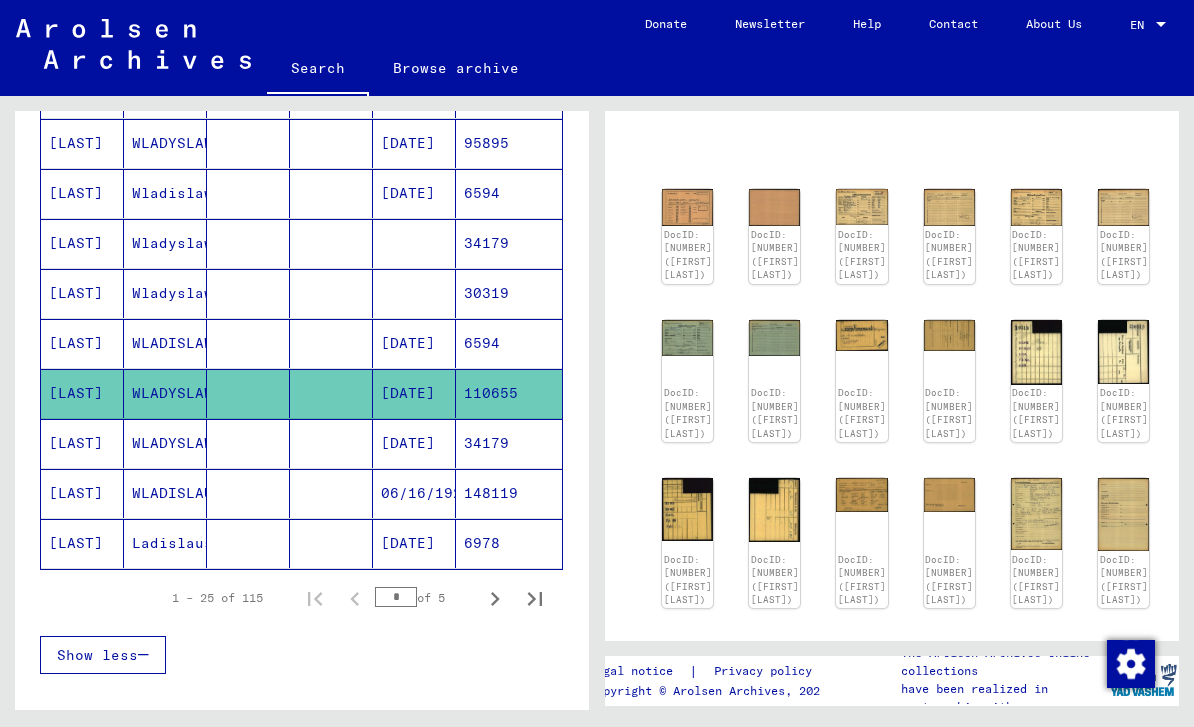 click on "DocID: [NUMBER] ([FIRST] [LAST])" 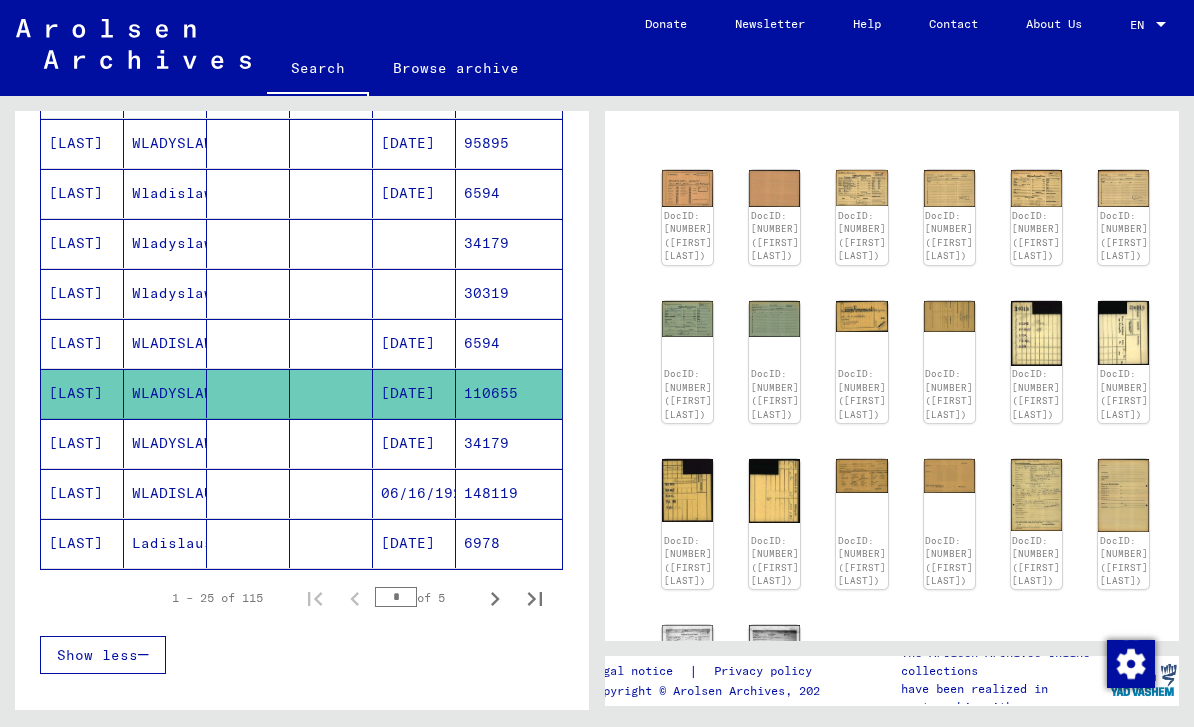 scroll, scrollTop: 191, scrollLeft: 12, axis: both 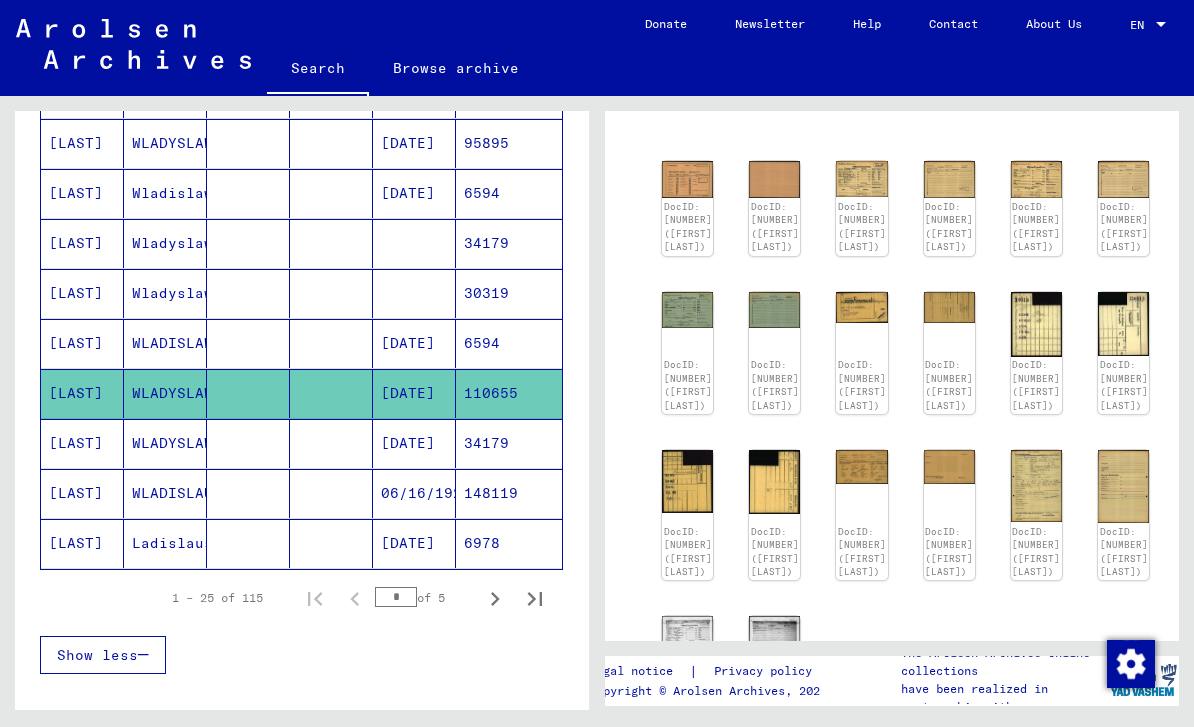 click 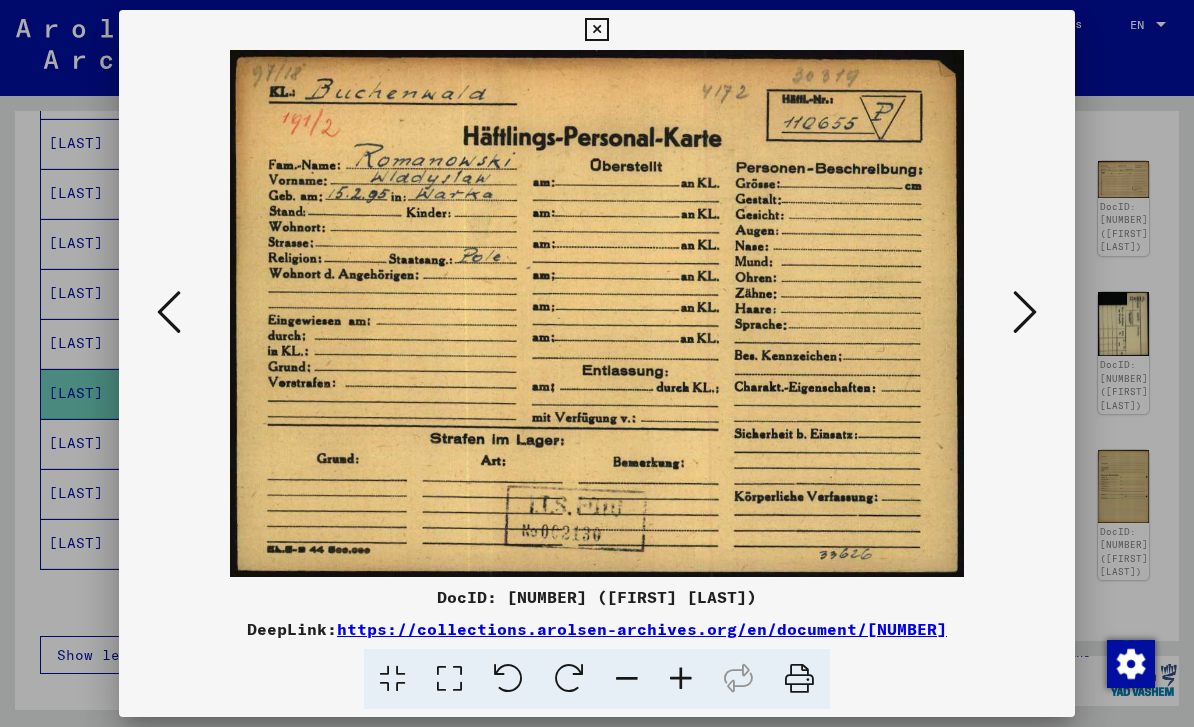 click at bounding box center [596, 30] 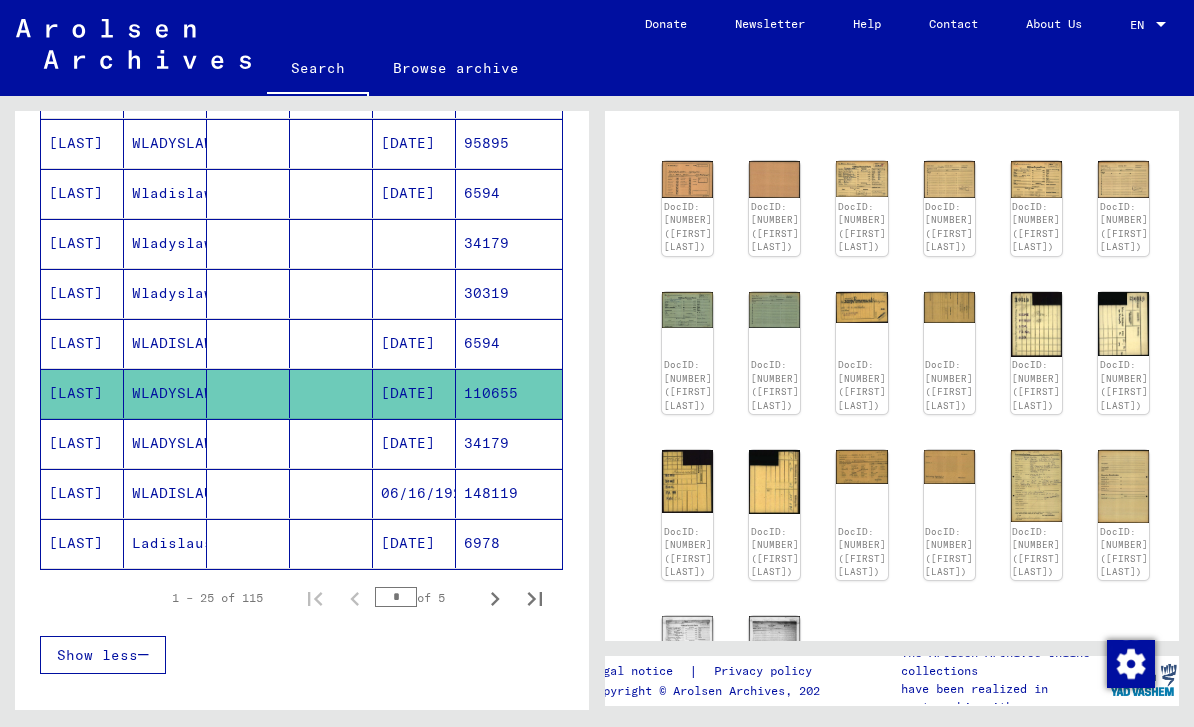 click 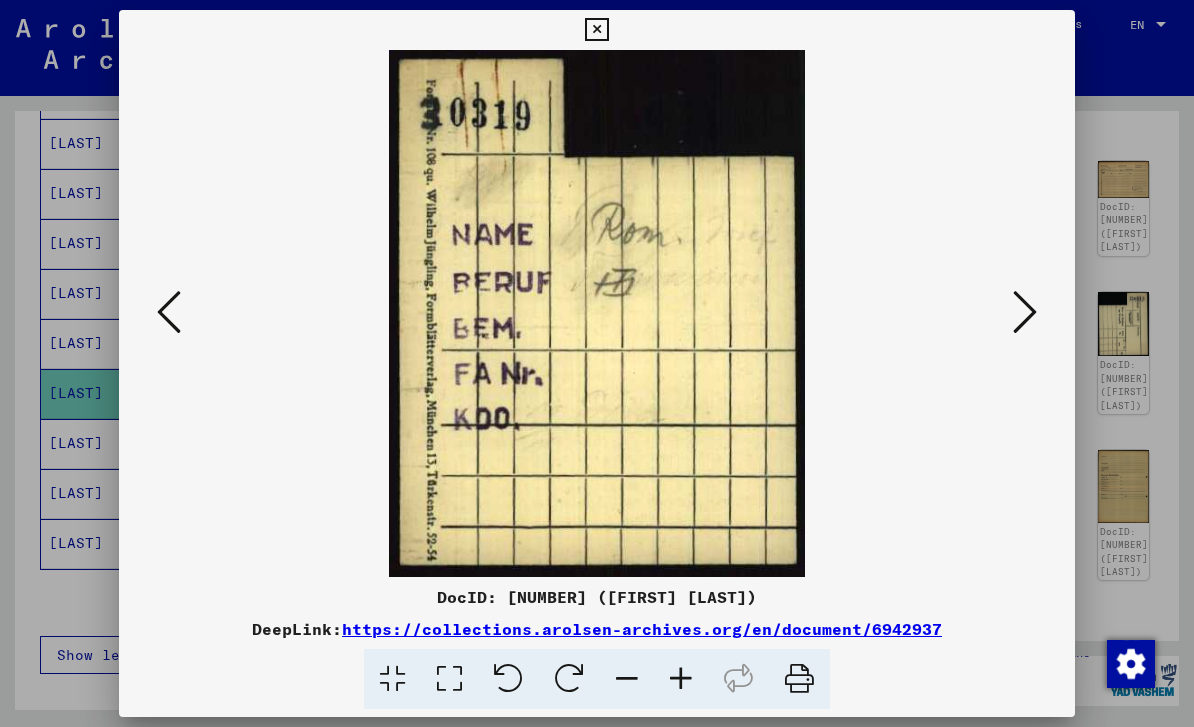 click at bounding box center (1025, 312) 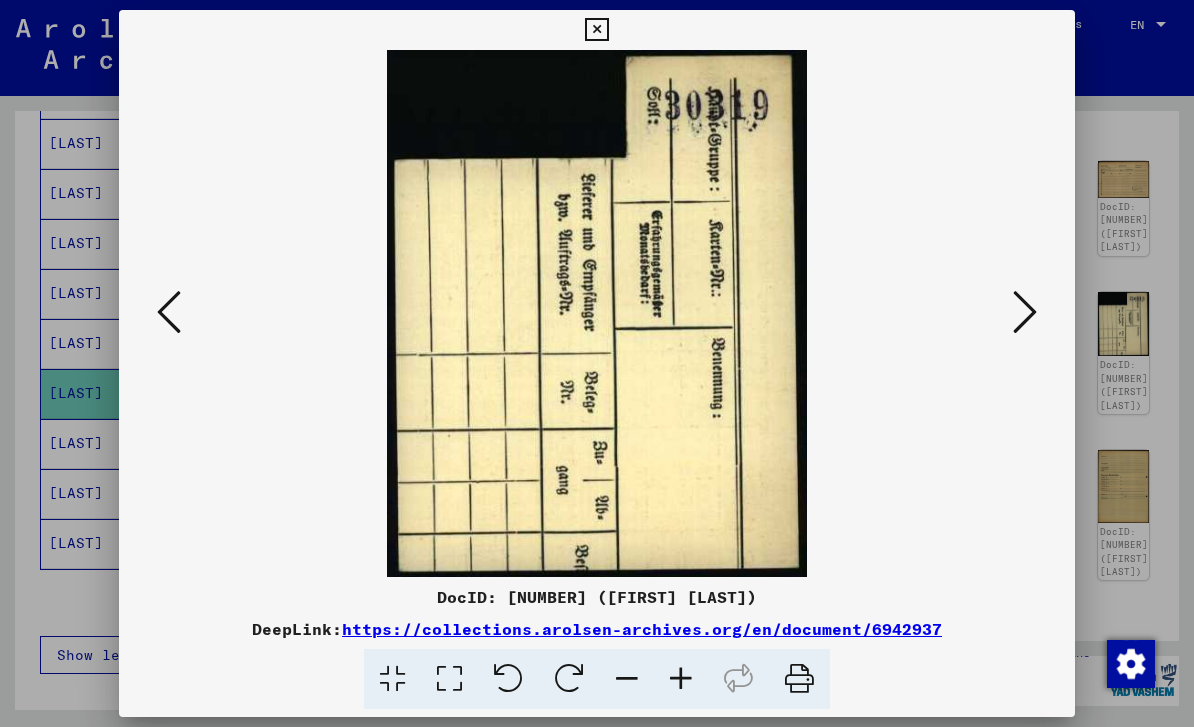 click at bounding box center (1025, 313) 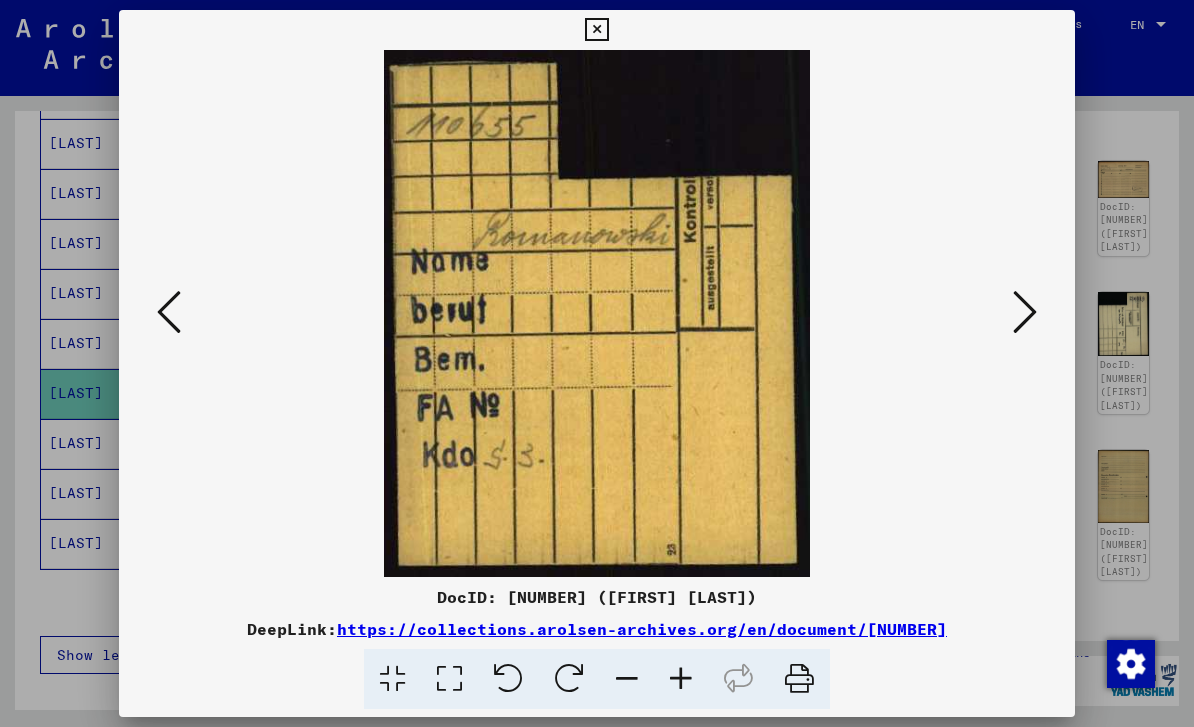 click at bounding box center [1025, 313] 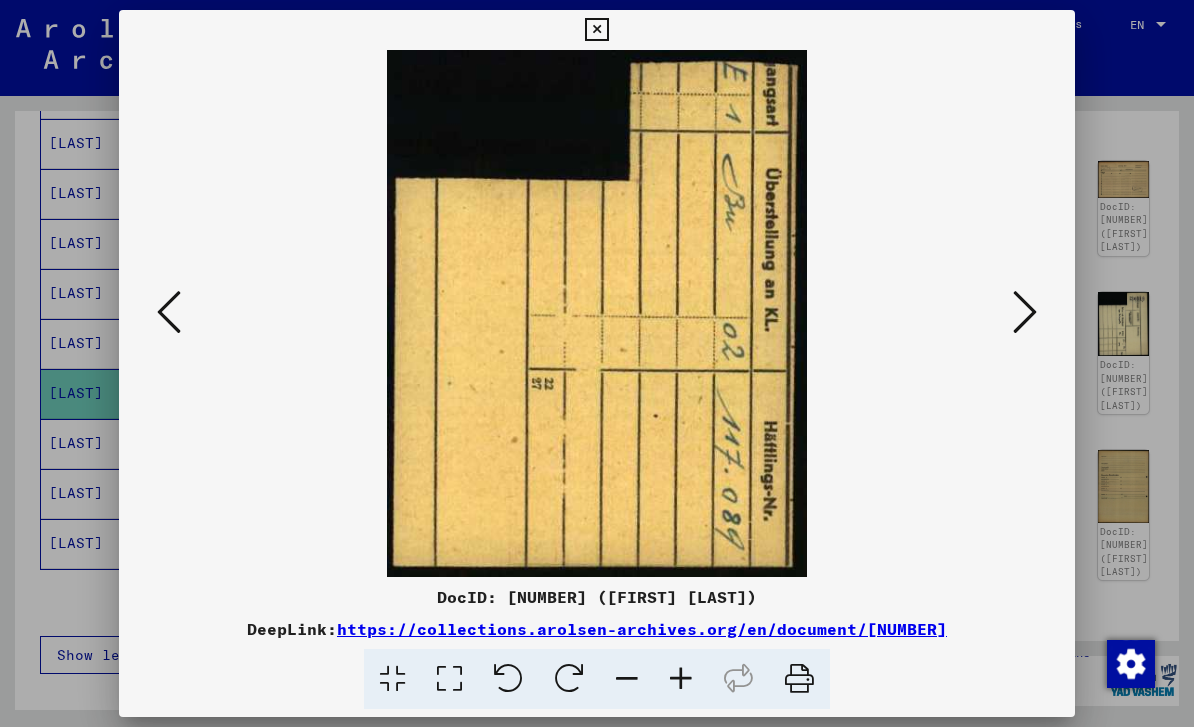 click at bounding box center [1025, 313] 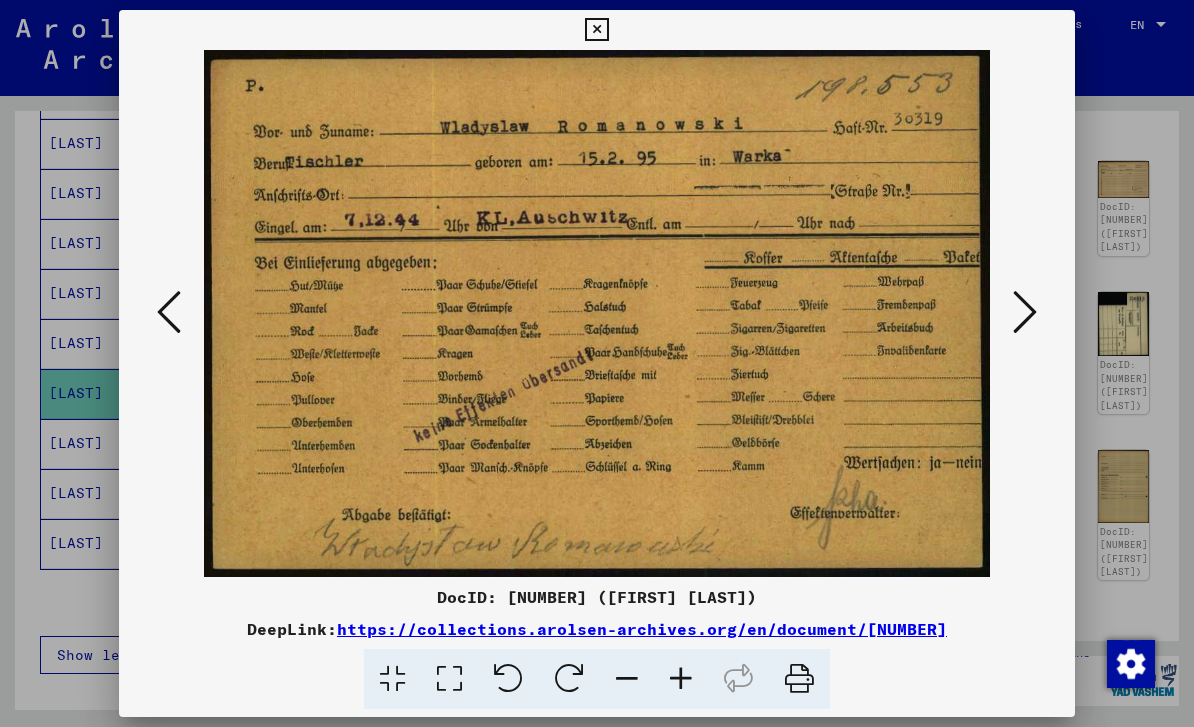 click at bounding box center (1025, 312) 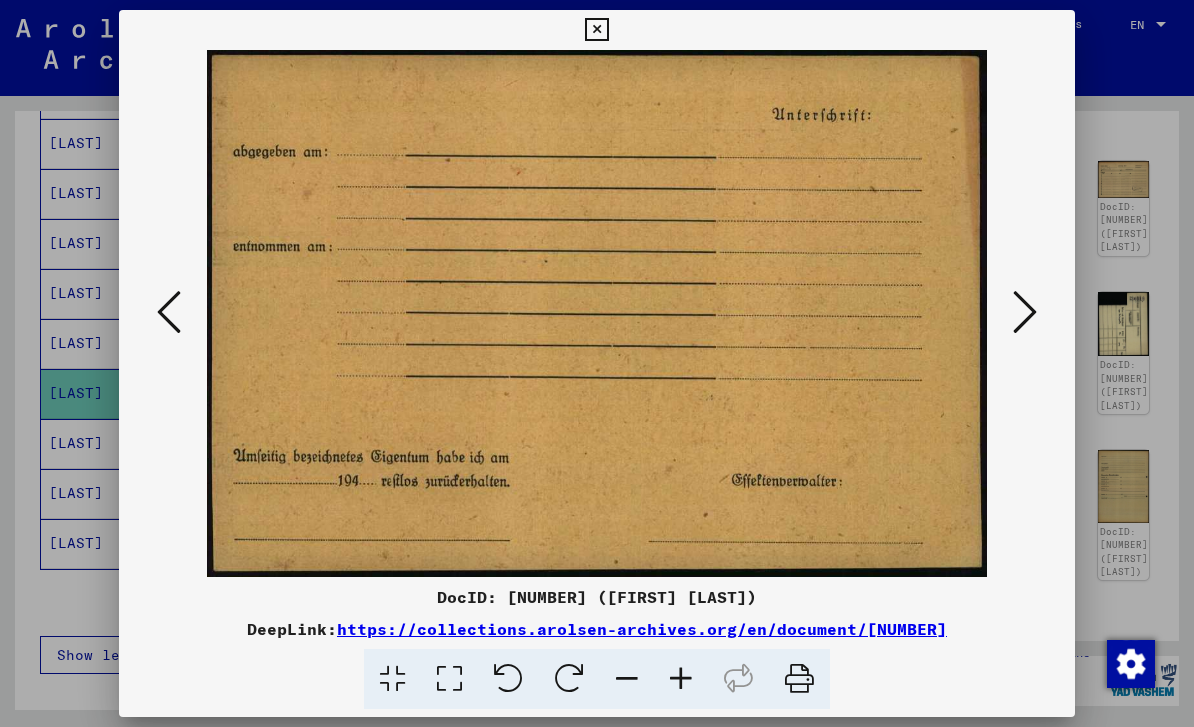 click at bounding box center (1025, 312) 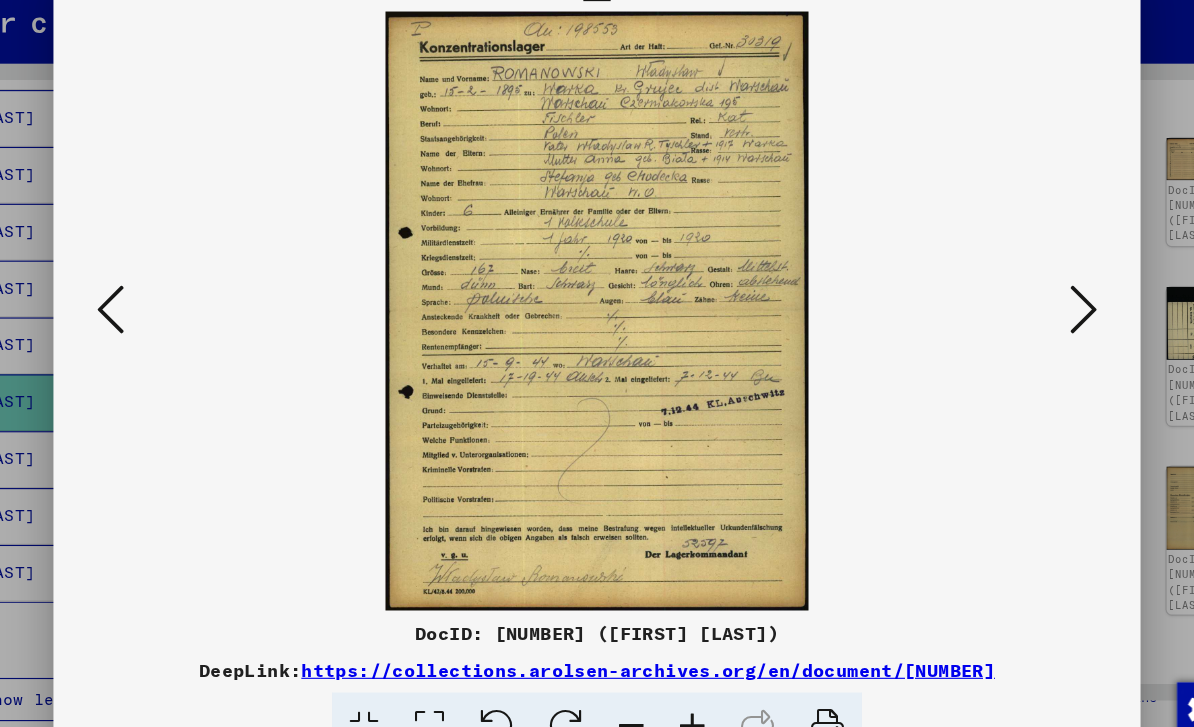 click at bounding box center [596, 313] 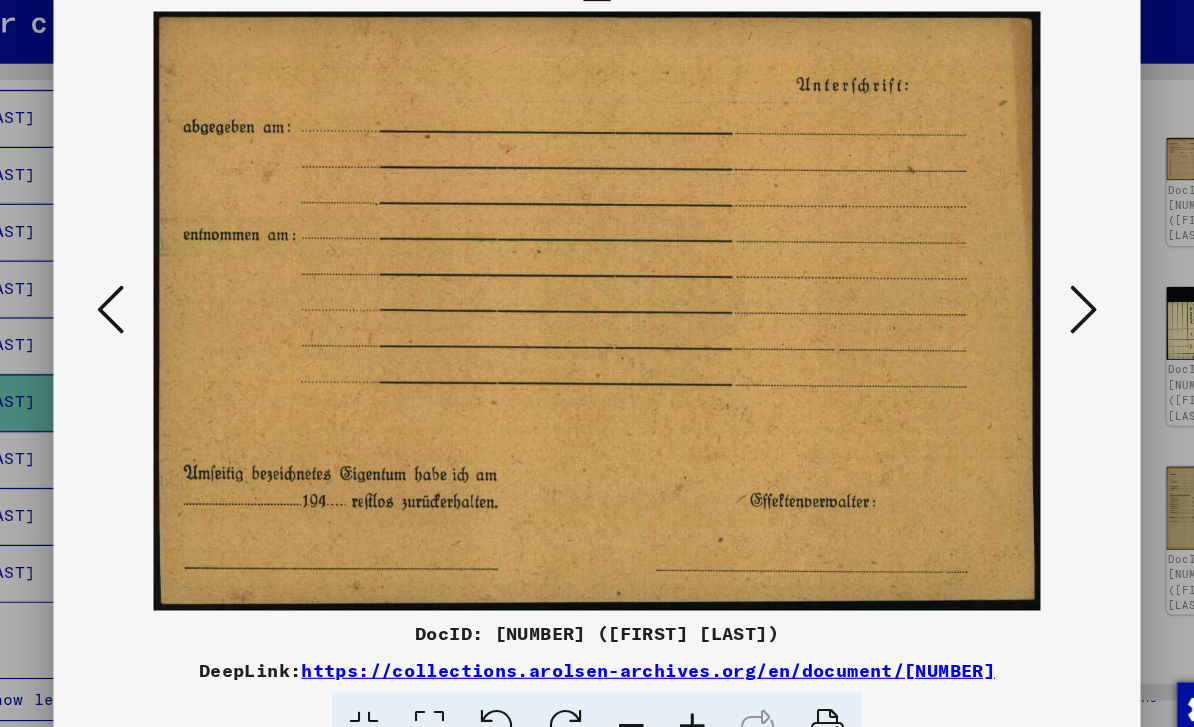click at bounding box center [1025, 313] 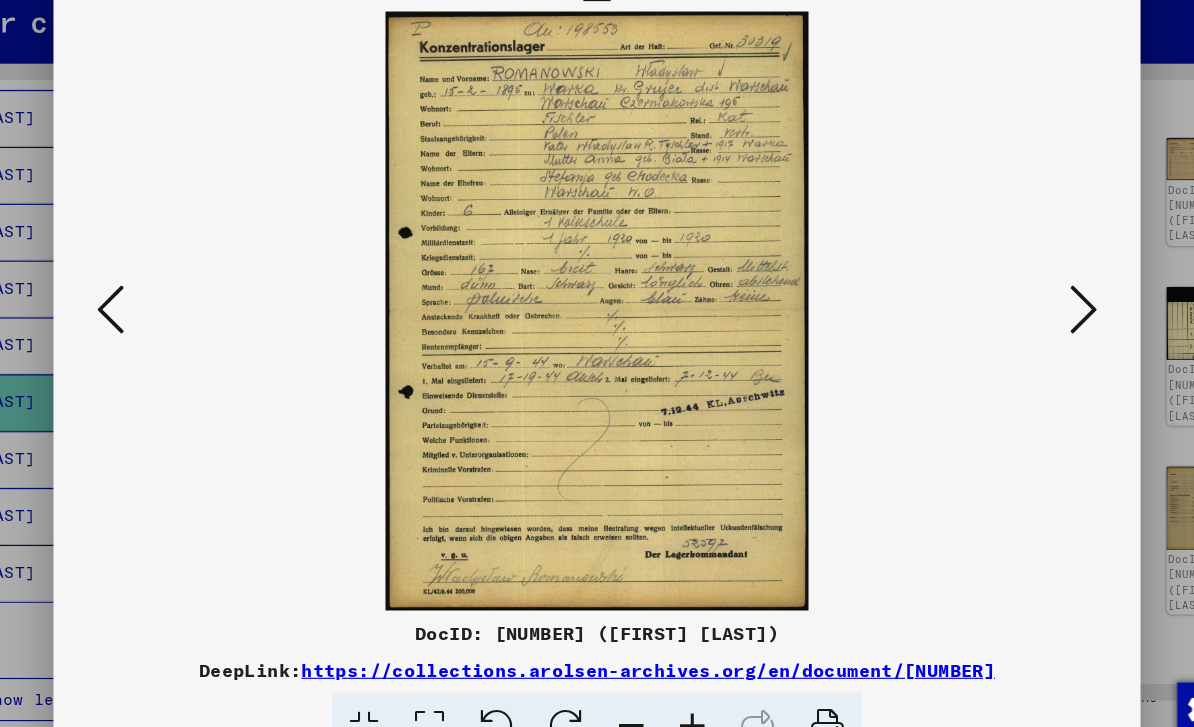 click at bounding box center [1025, 312] 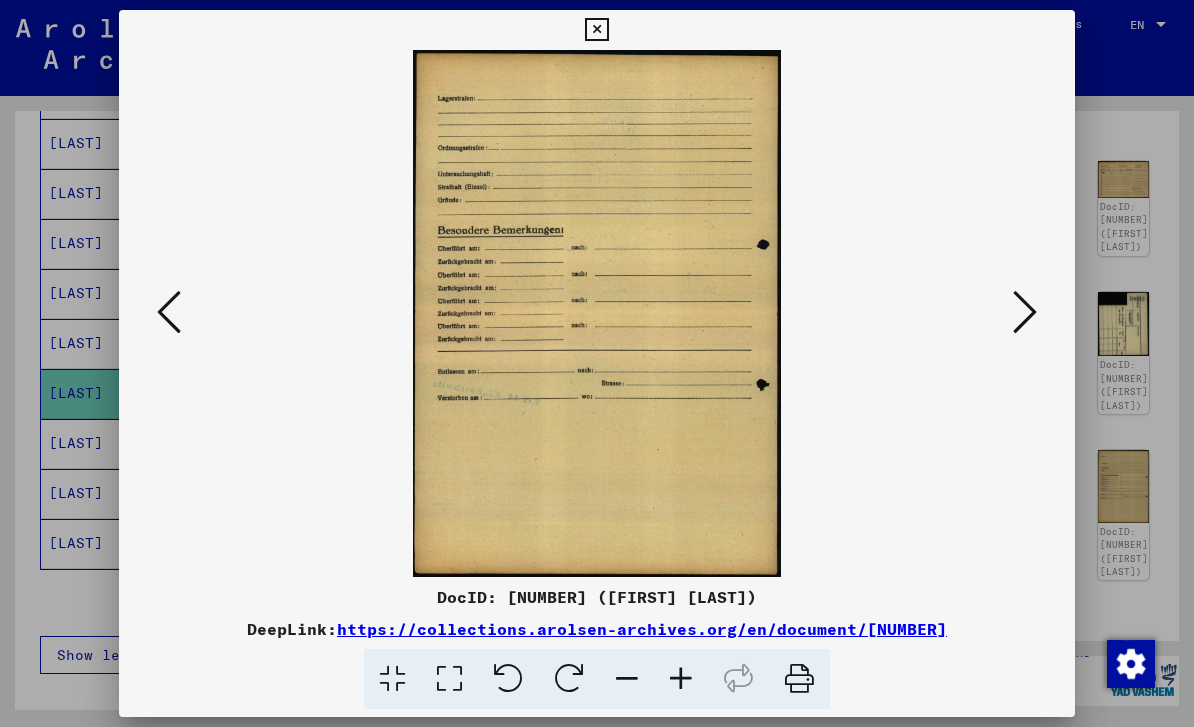 click at bounding box center (596, 30) 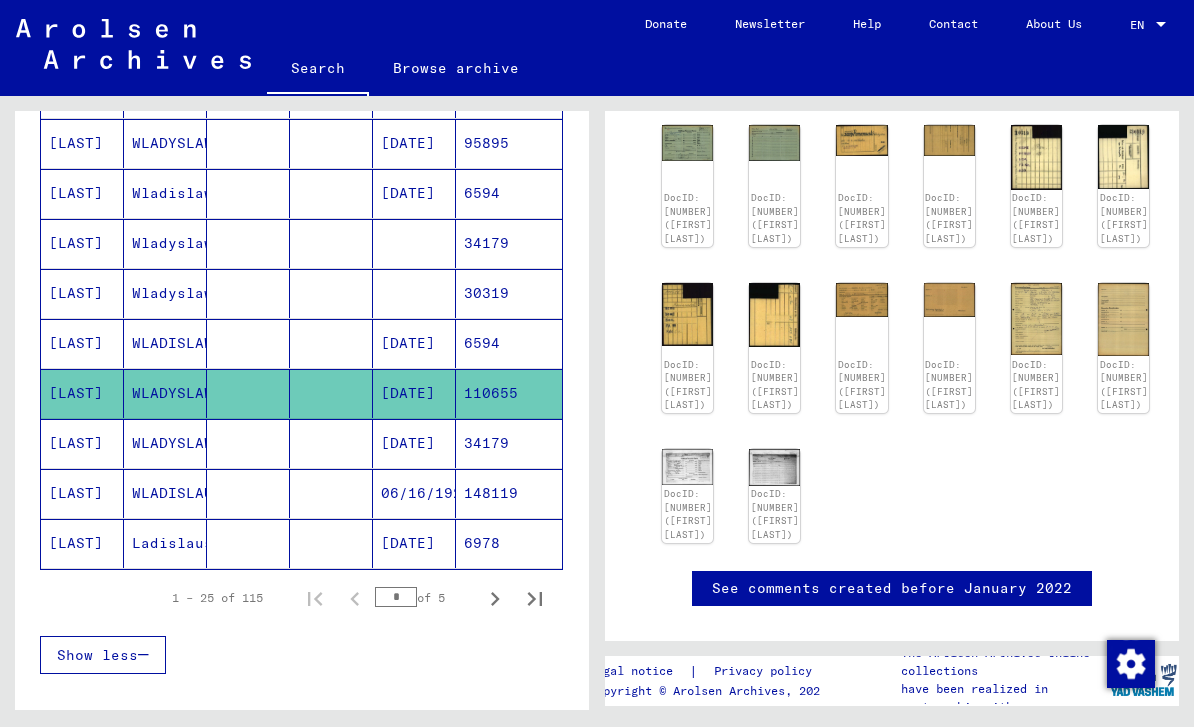 scroll, scrollTop: 357, scrollLeft: 58, axis: both 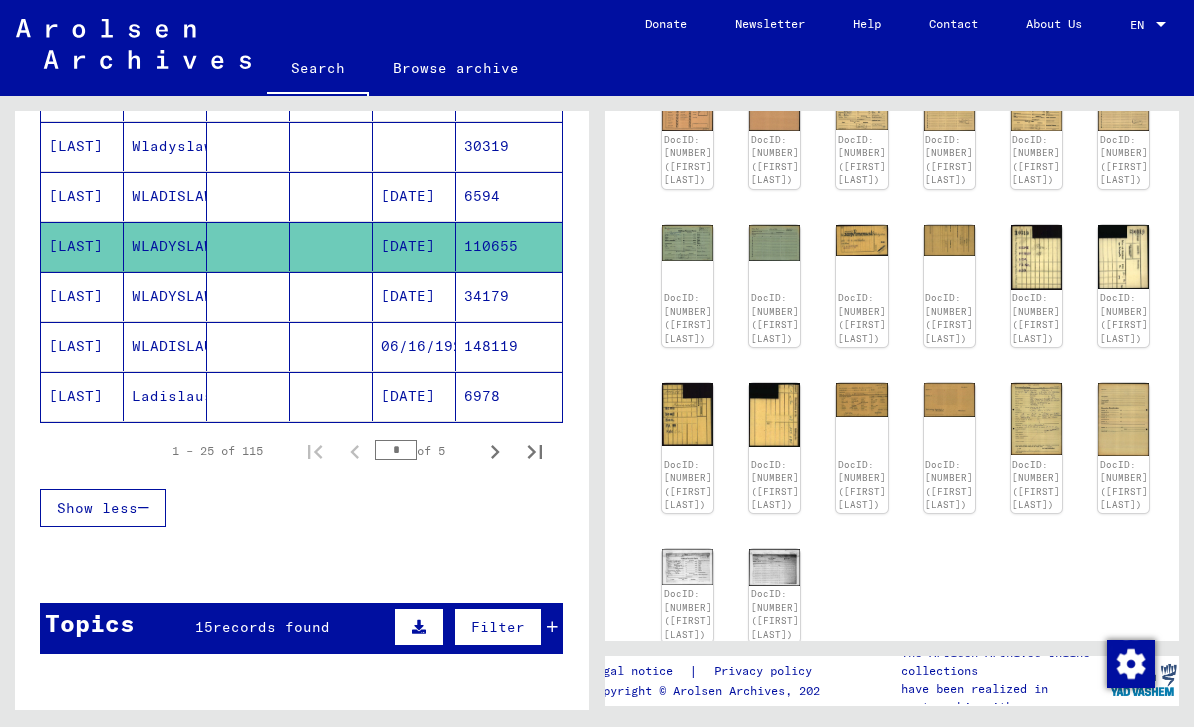 click on "DocID: [NUMBER] ([FIRST] [LAST])" 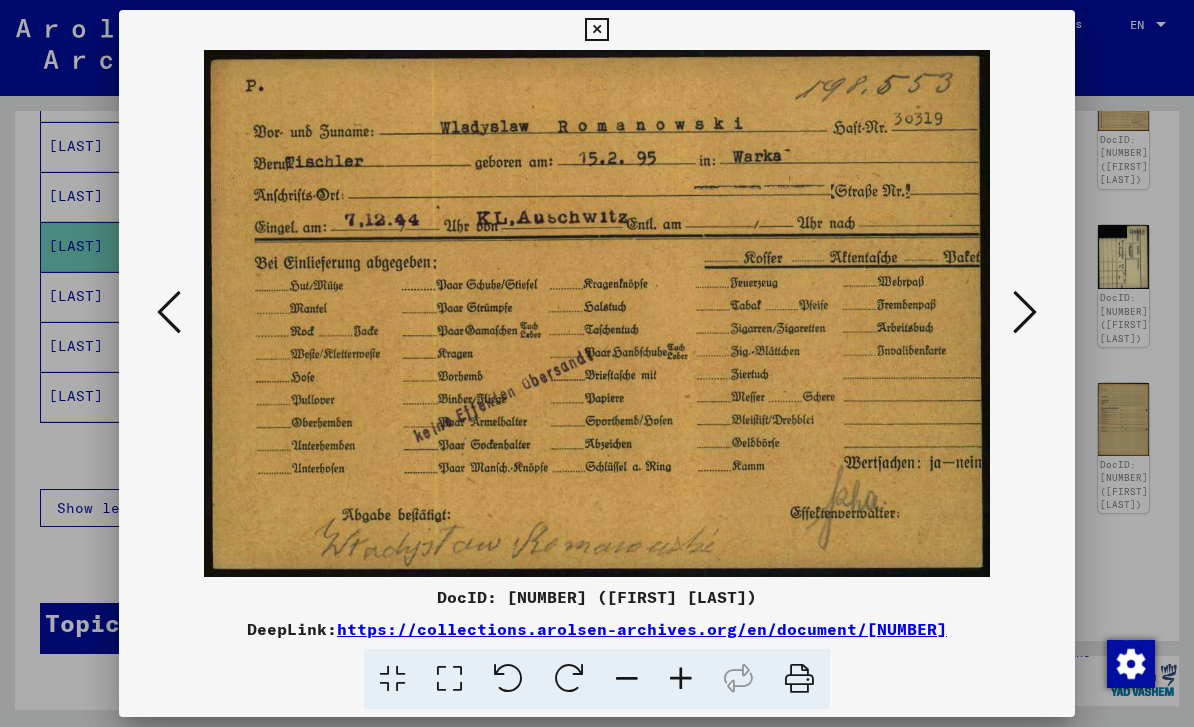 click at bounding box center (1025, 312) 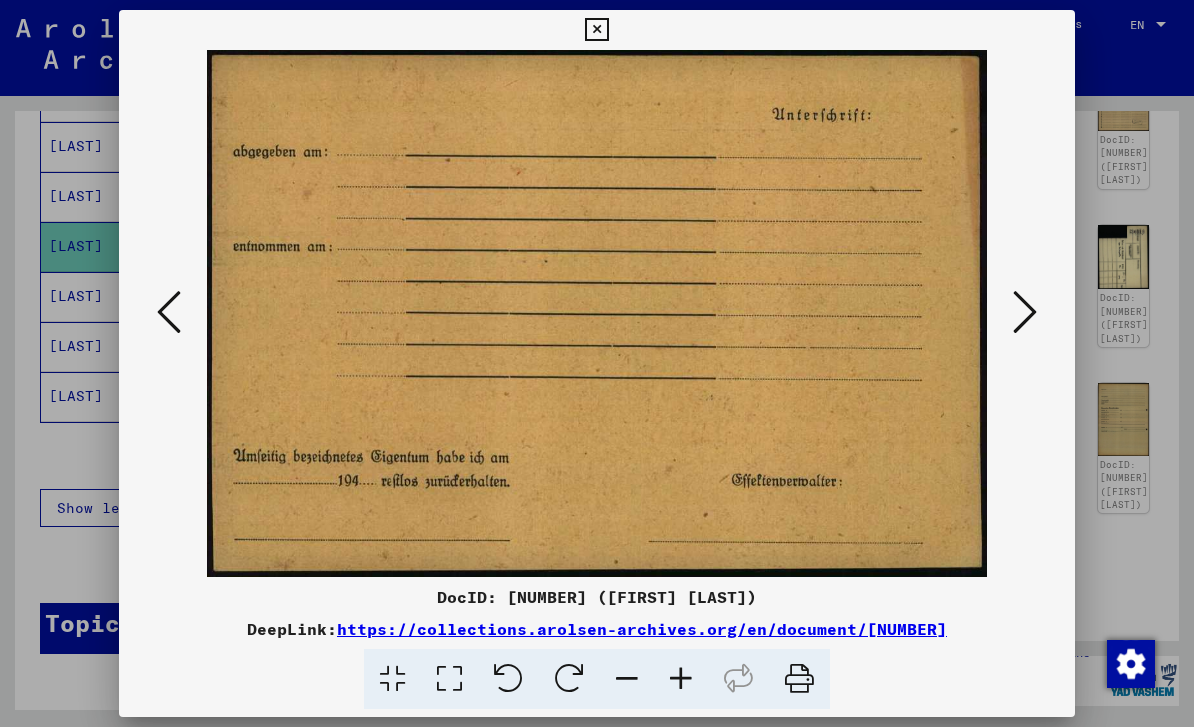 click at bounding box center (1025, 312) 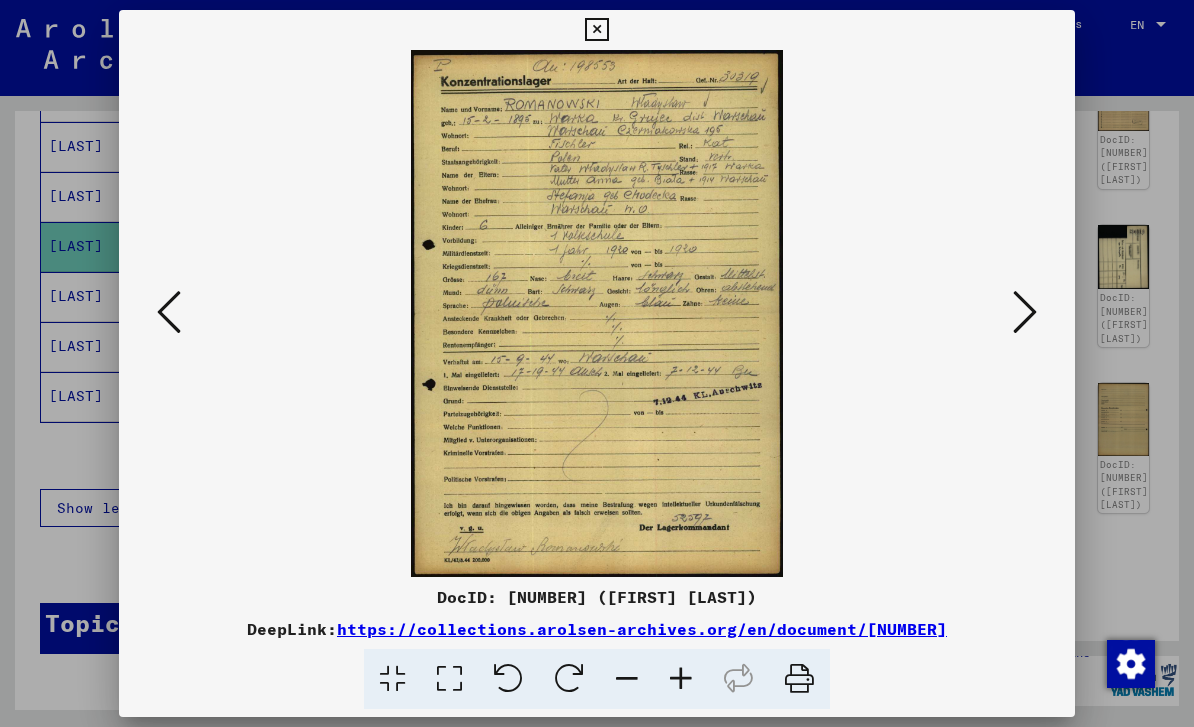 click at bounding box center [1025, 312] 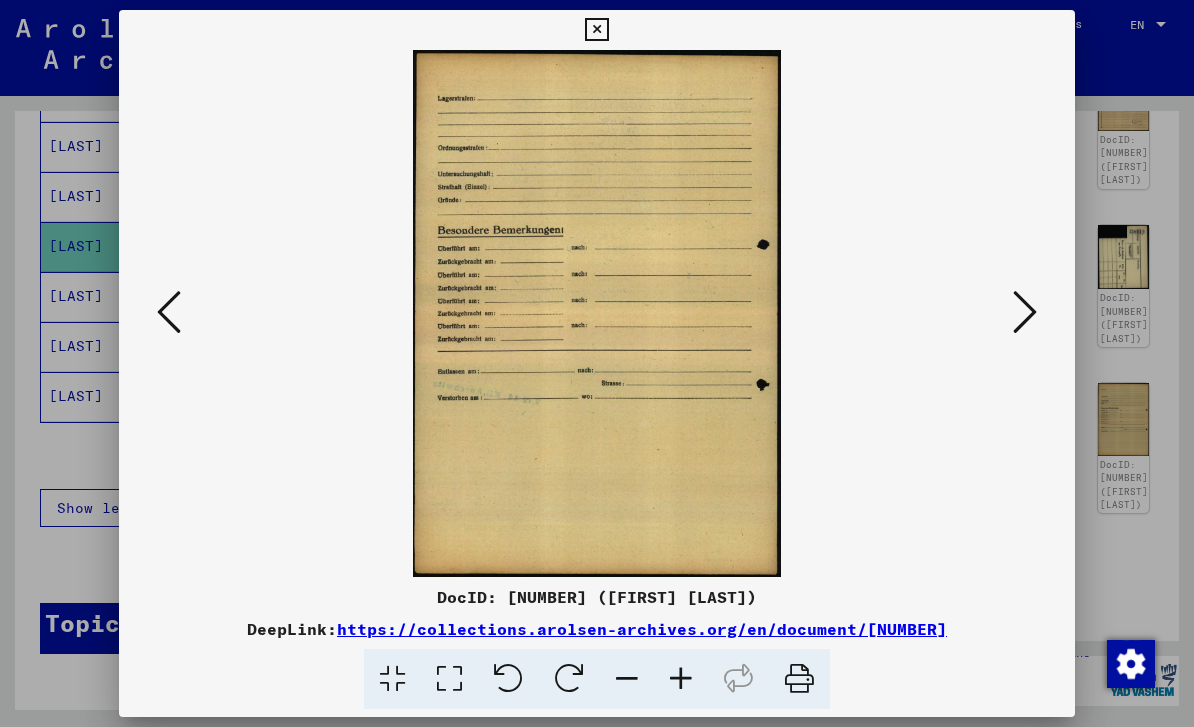 click at bounding box center (1025, 312) 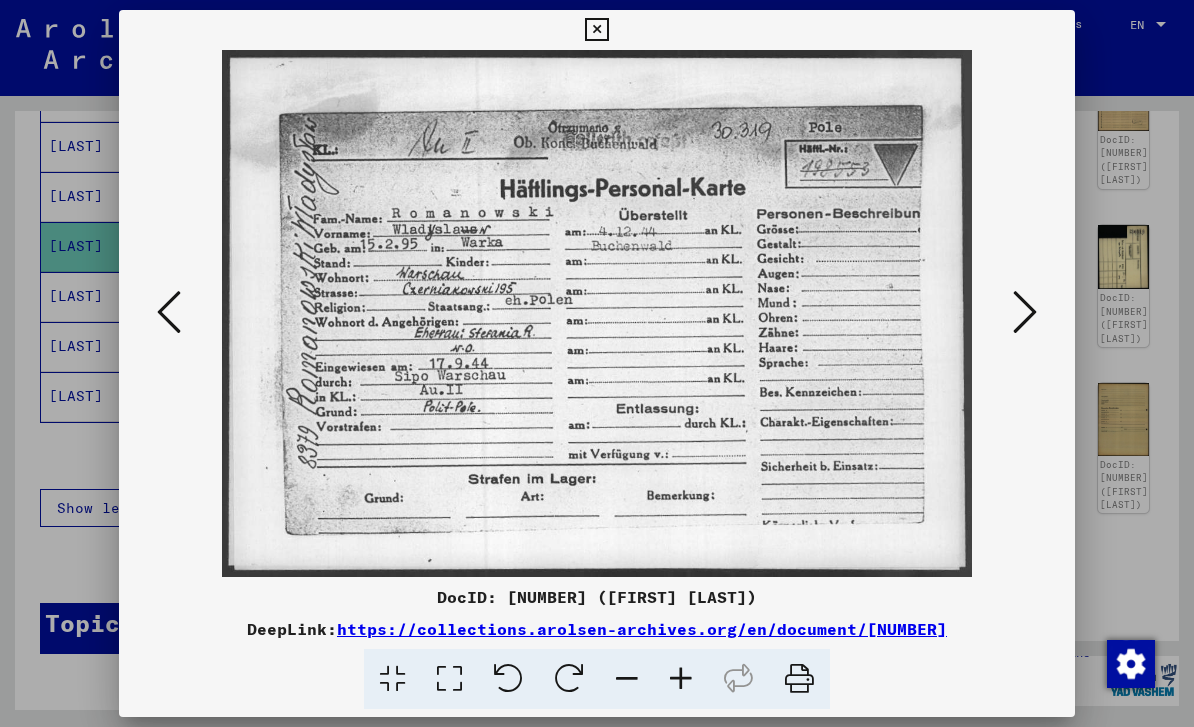 click at bounding box center (1025, 313) 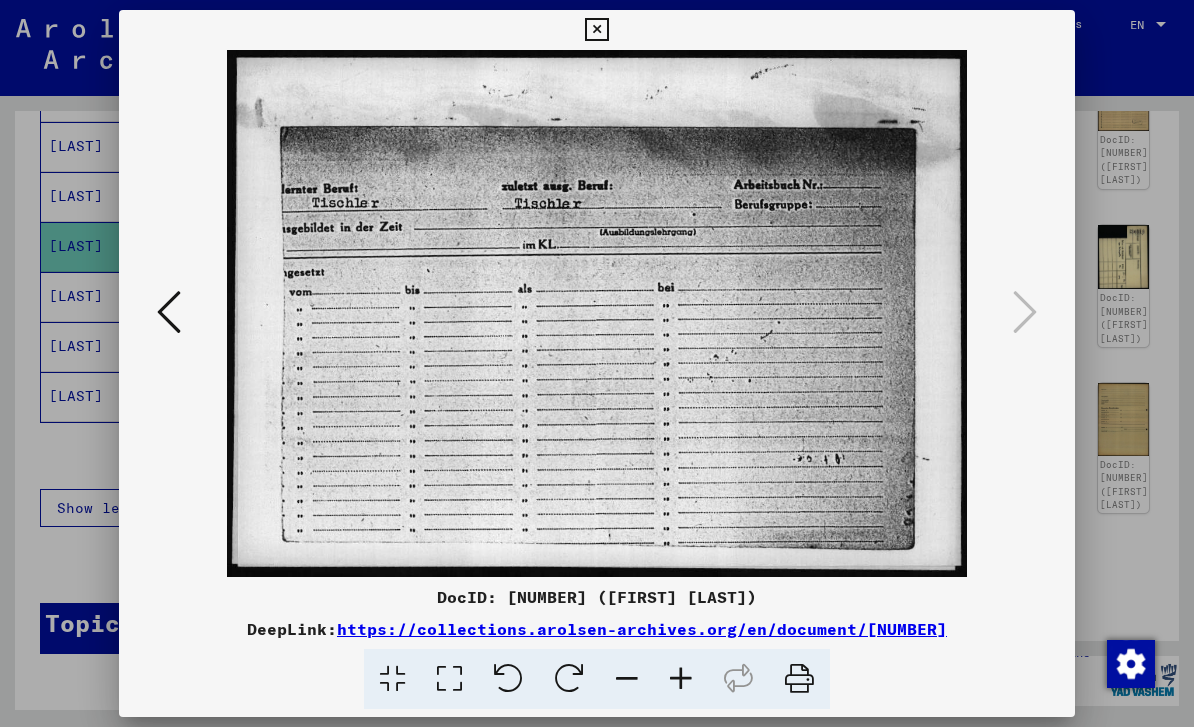 click at bounding box center [597, 363] 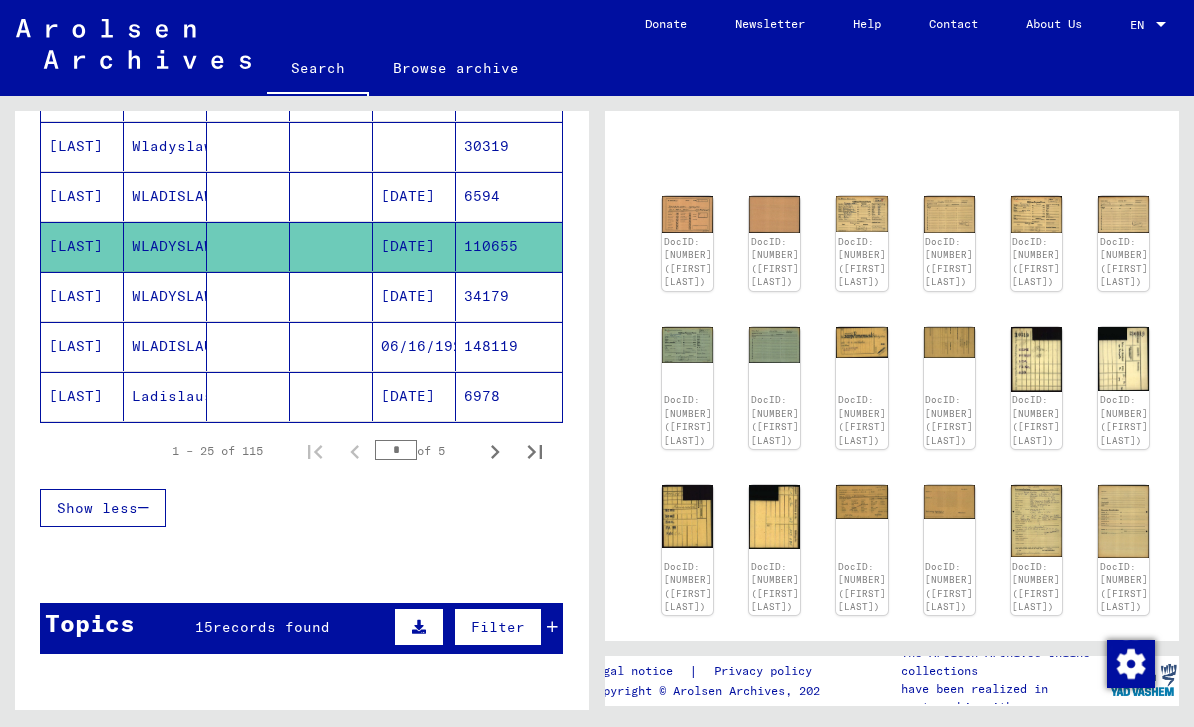 scroll, scrollTop: 153, scrollLeft: 44, axis: both 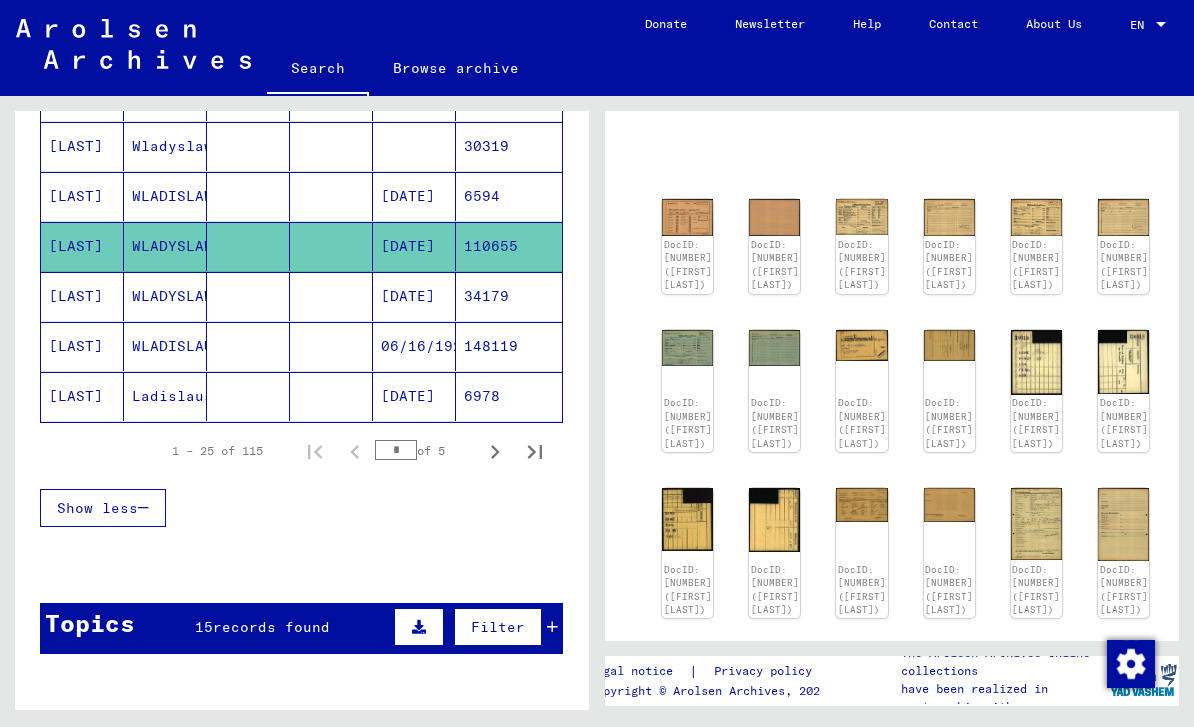 click 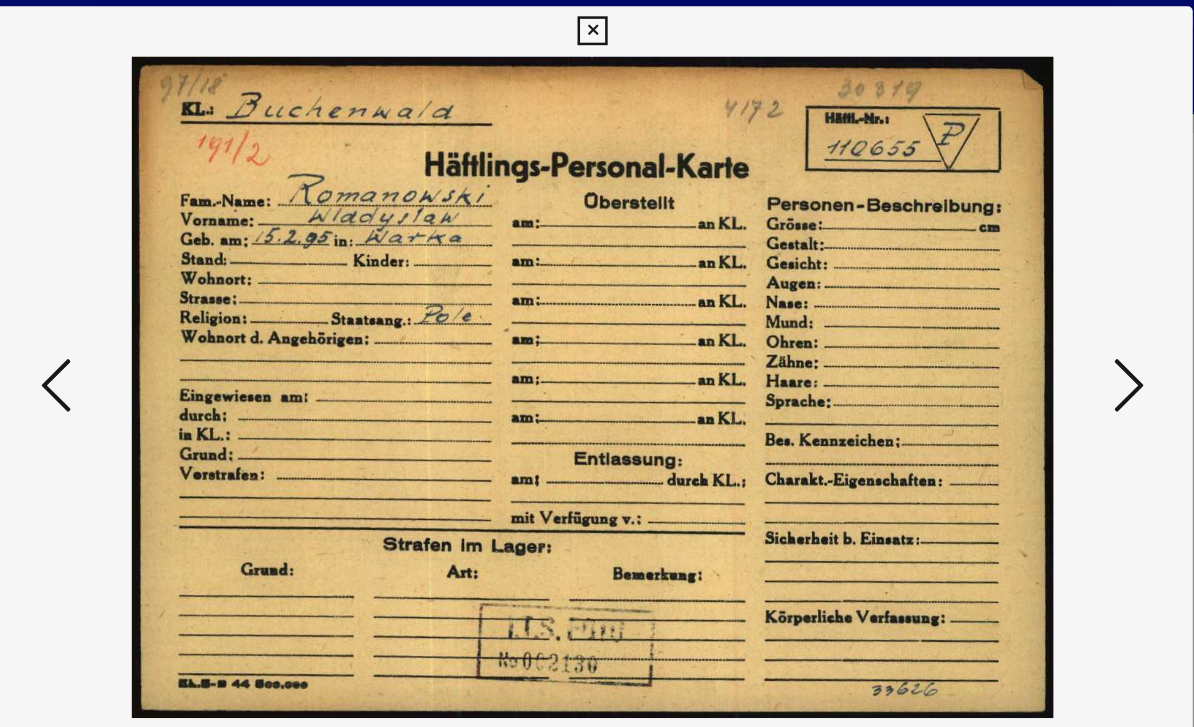 click at bounding box center (1025, 312) 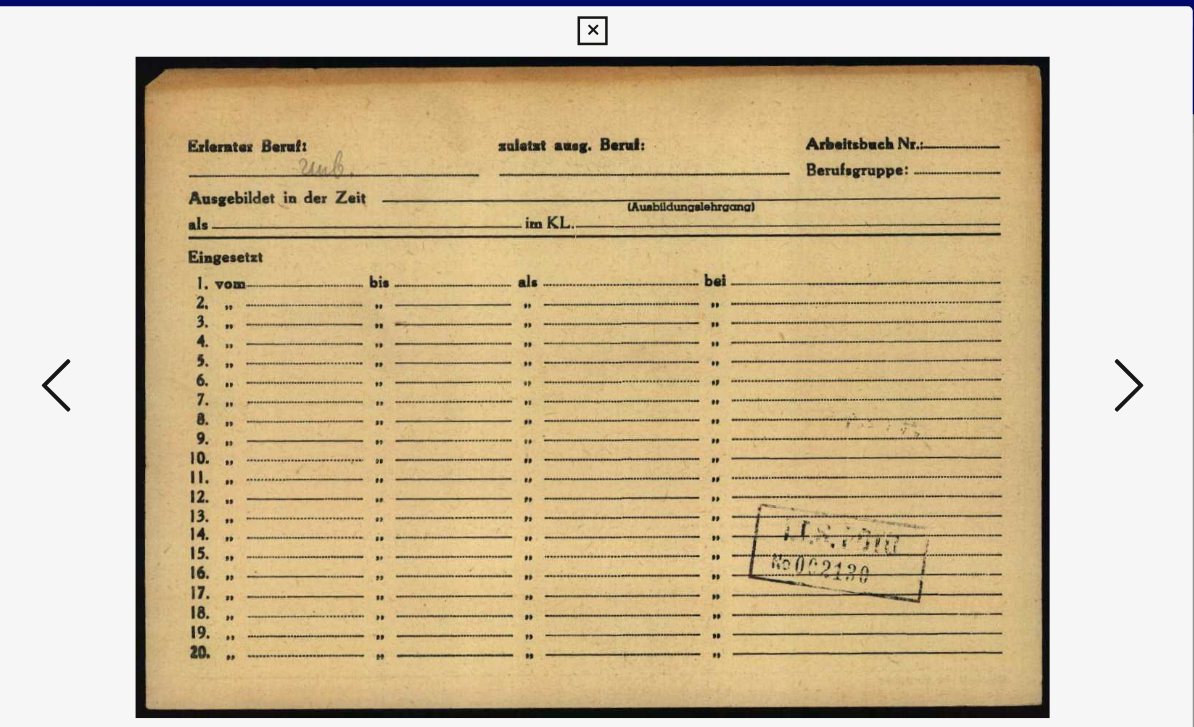 click at bounding box center [1025, 313] 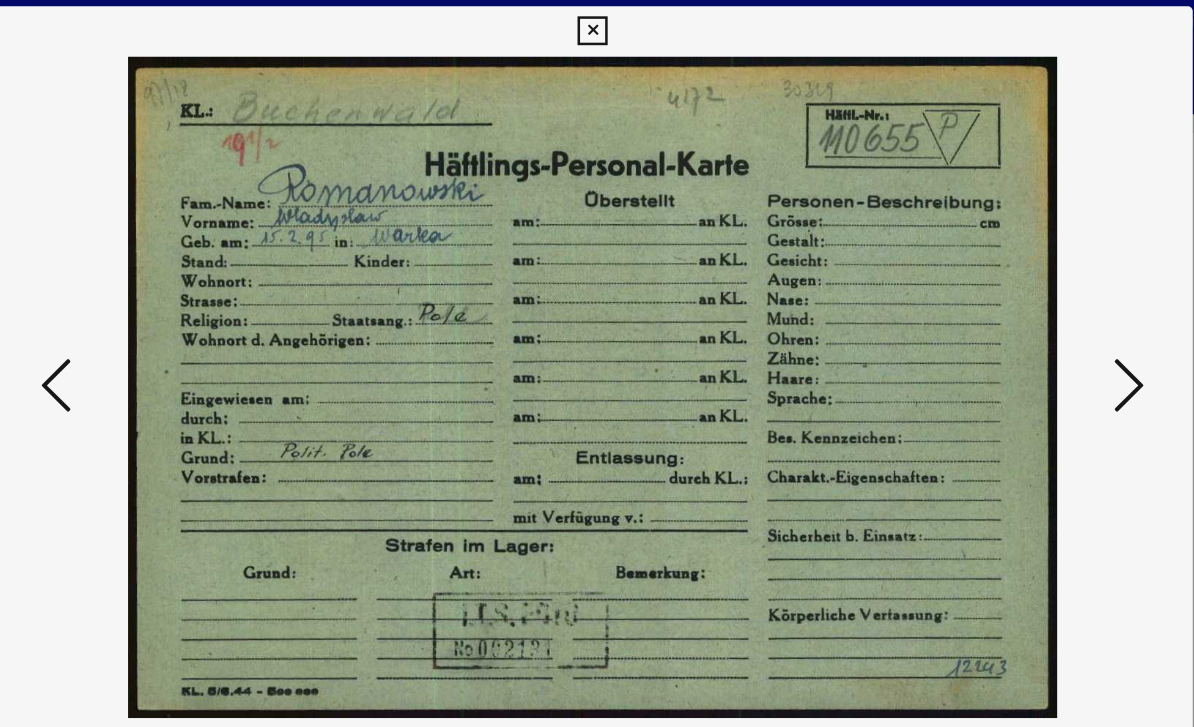 click at bounding box center [1025, 313] 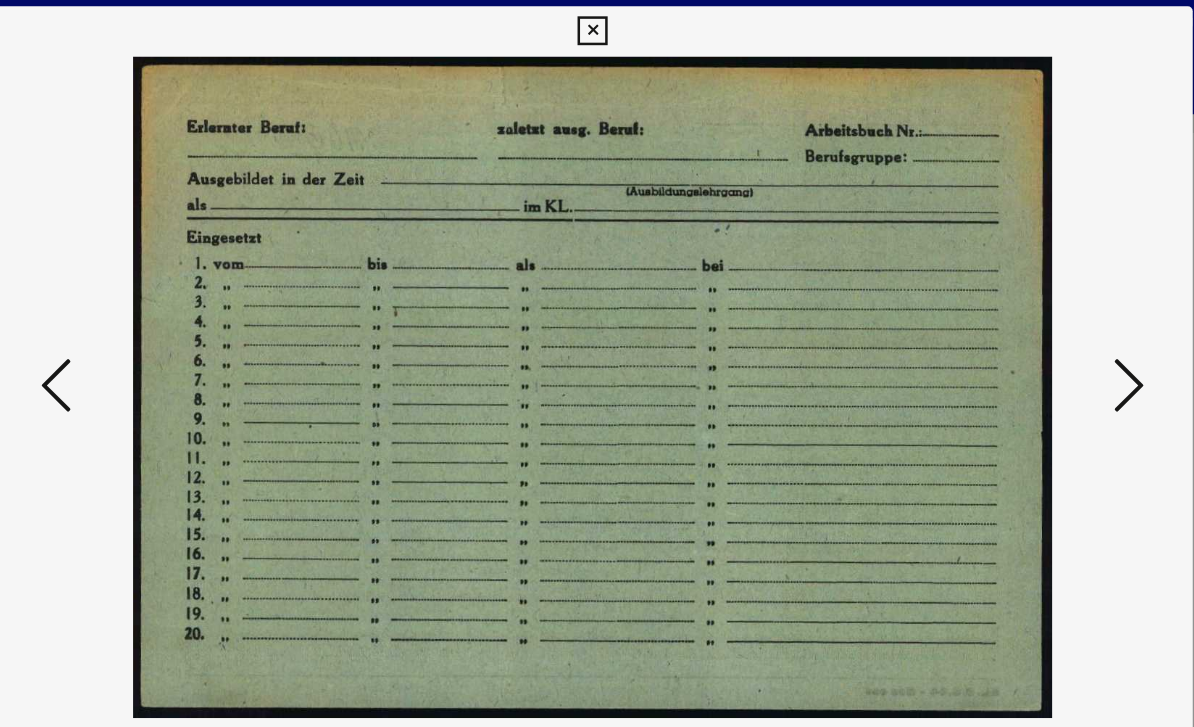 click at bounding box center (1025, 312) 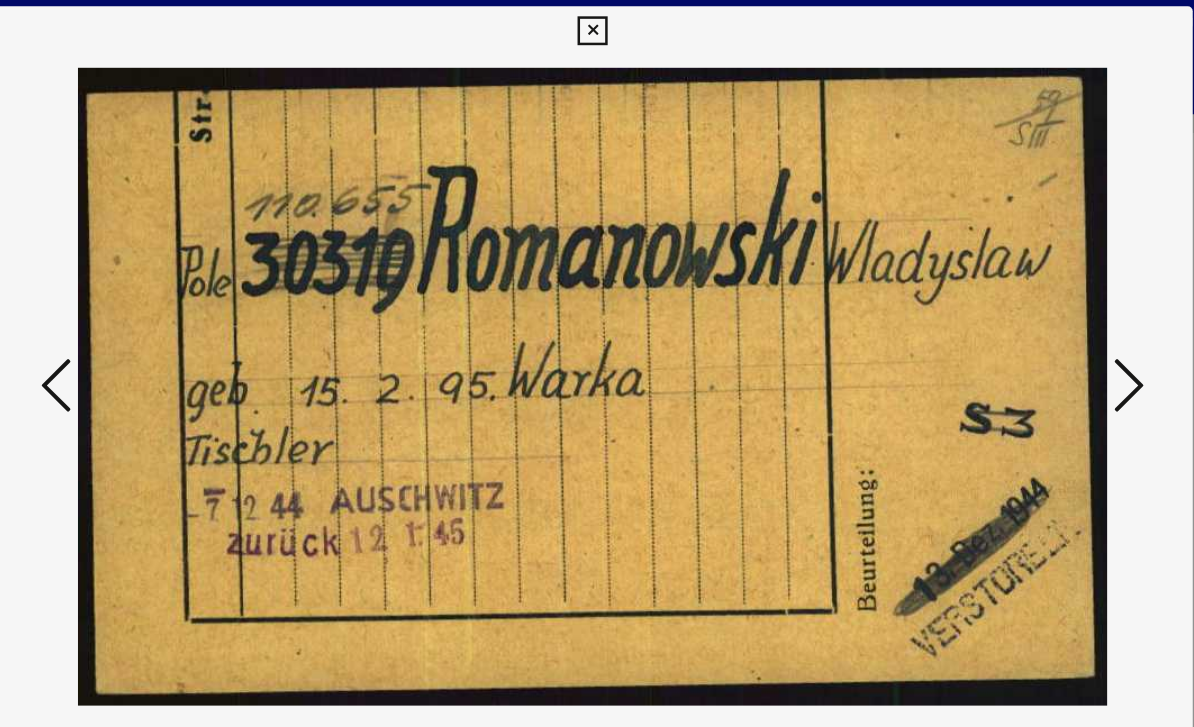 click at bounding box center (1025, 312) 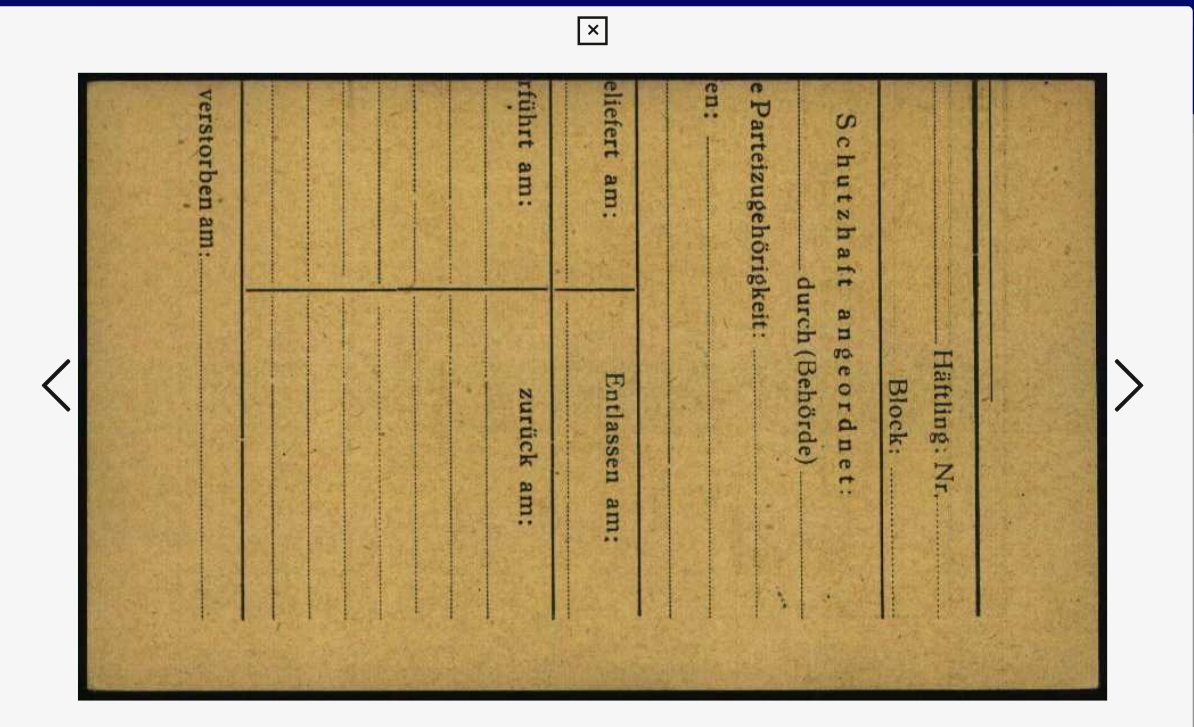 click at bounding box center (1025, 312) 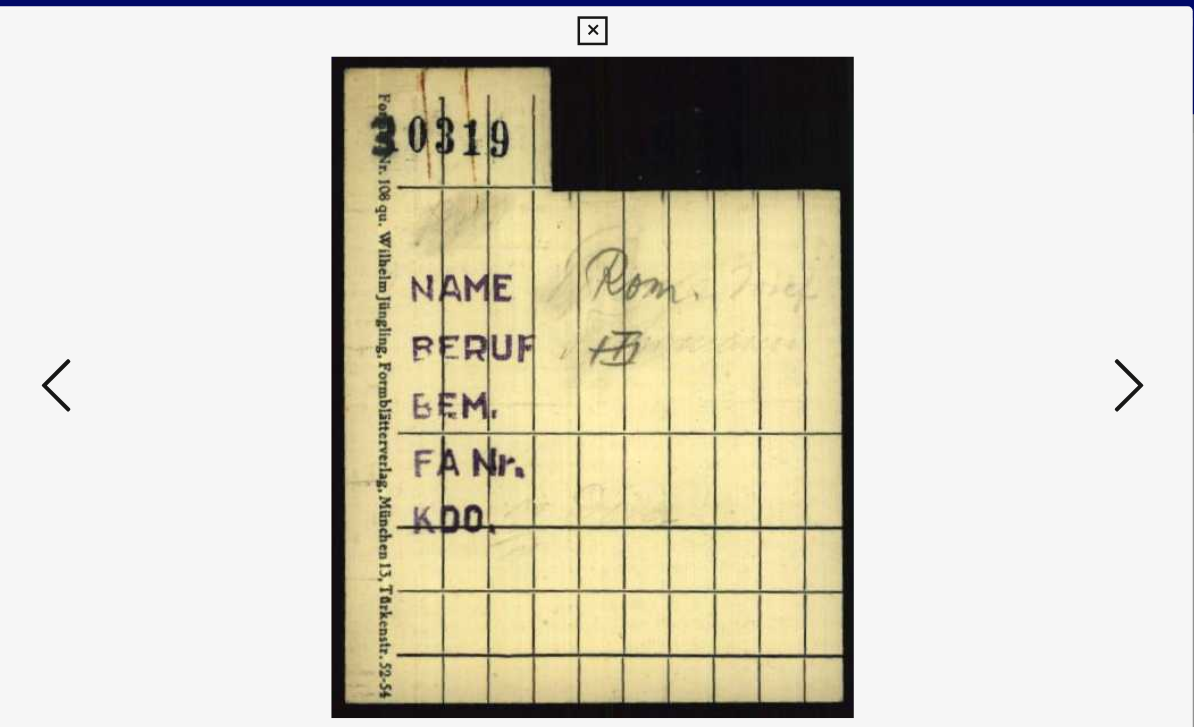 click at bounding box center (1025, 312) 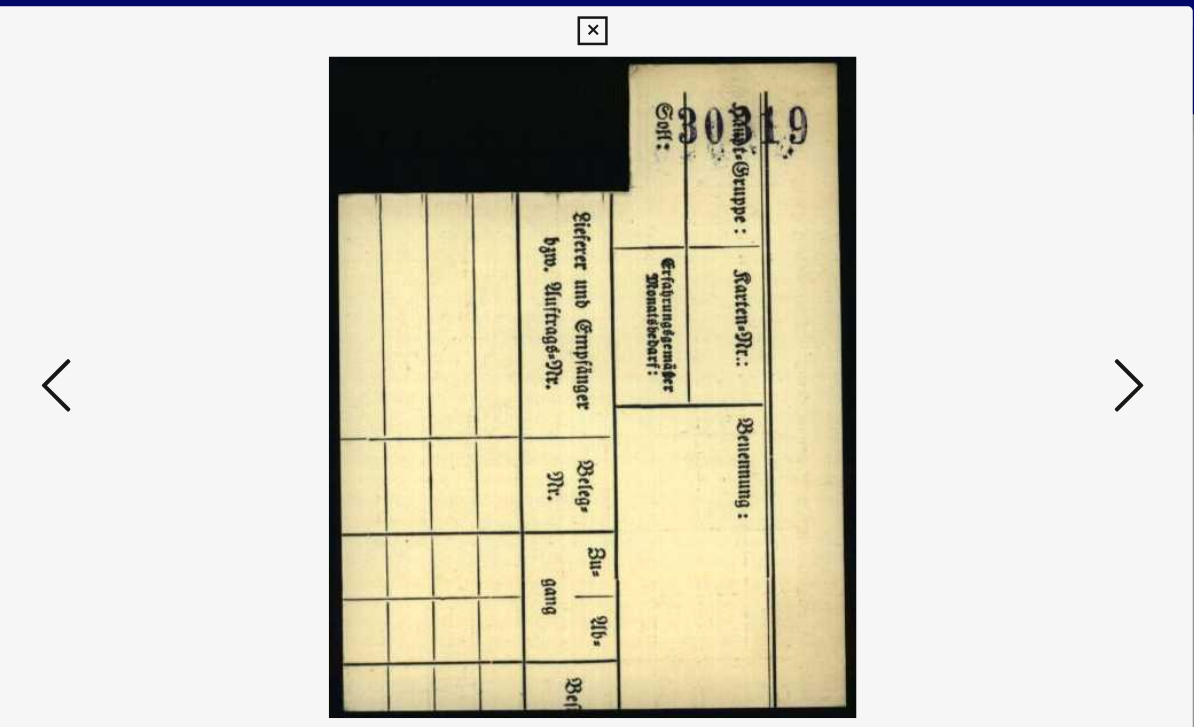 click at bounding box center (1025, 313) 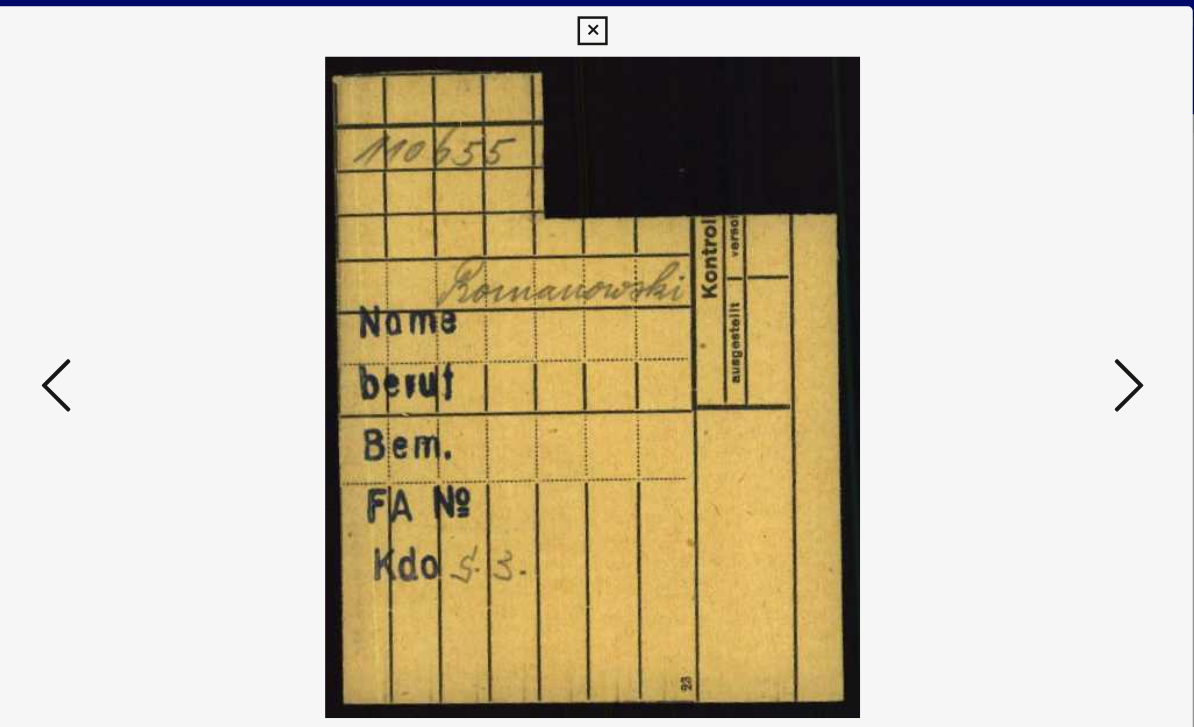 click at bounding box center (596, 30) 